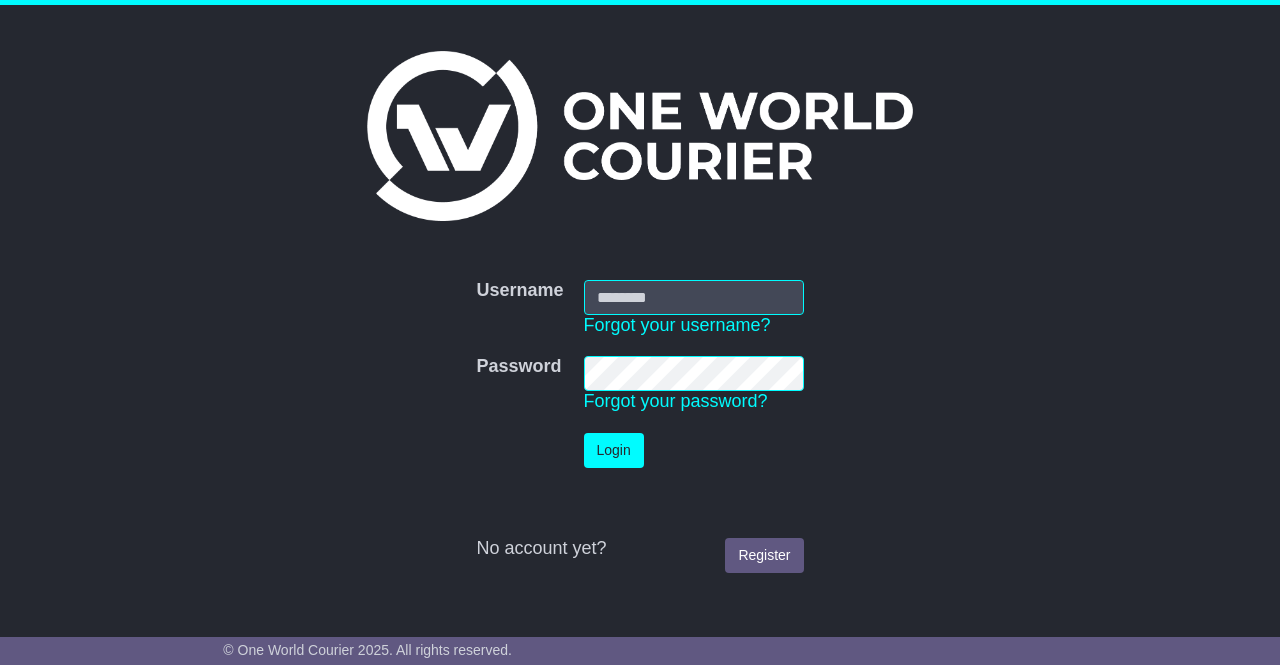 scroll, scrollTop: 0, scrollLeft: 0, axis: both 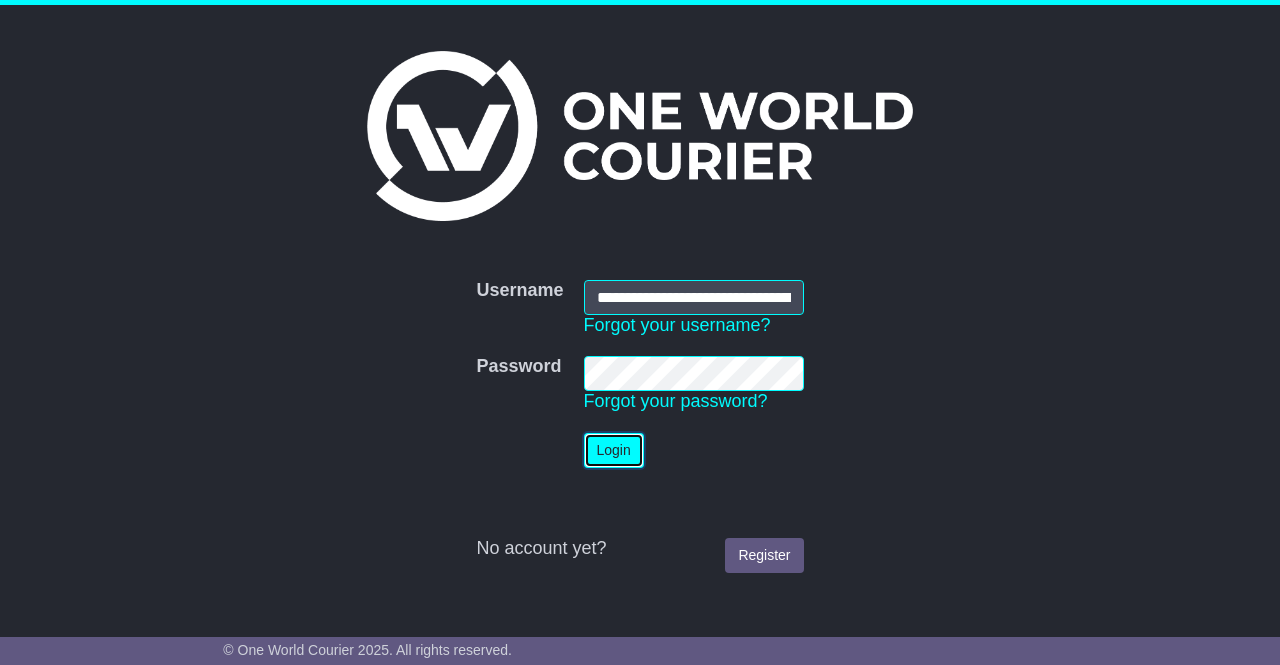 click on "Login" at bounding box center [614, 450] 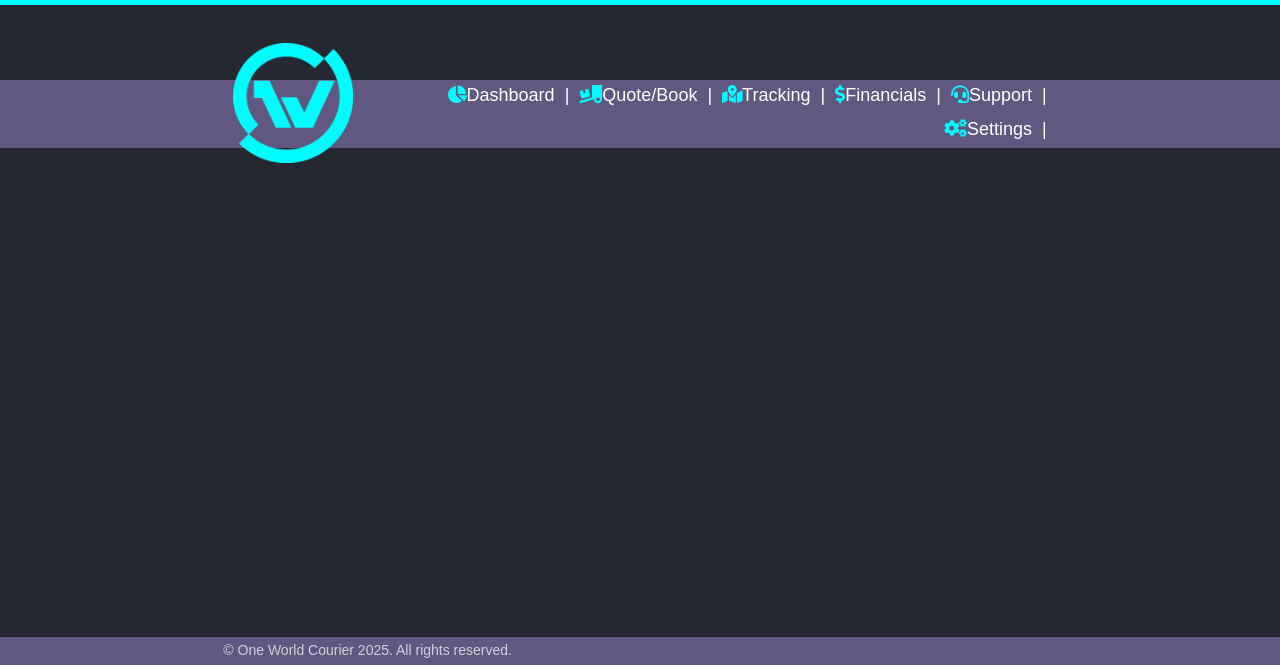 scroll, scrollTop: 0, scrollLeft: 0, axis: both 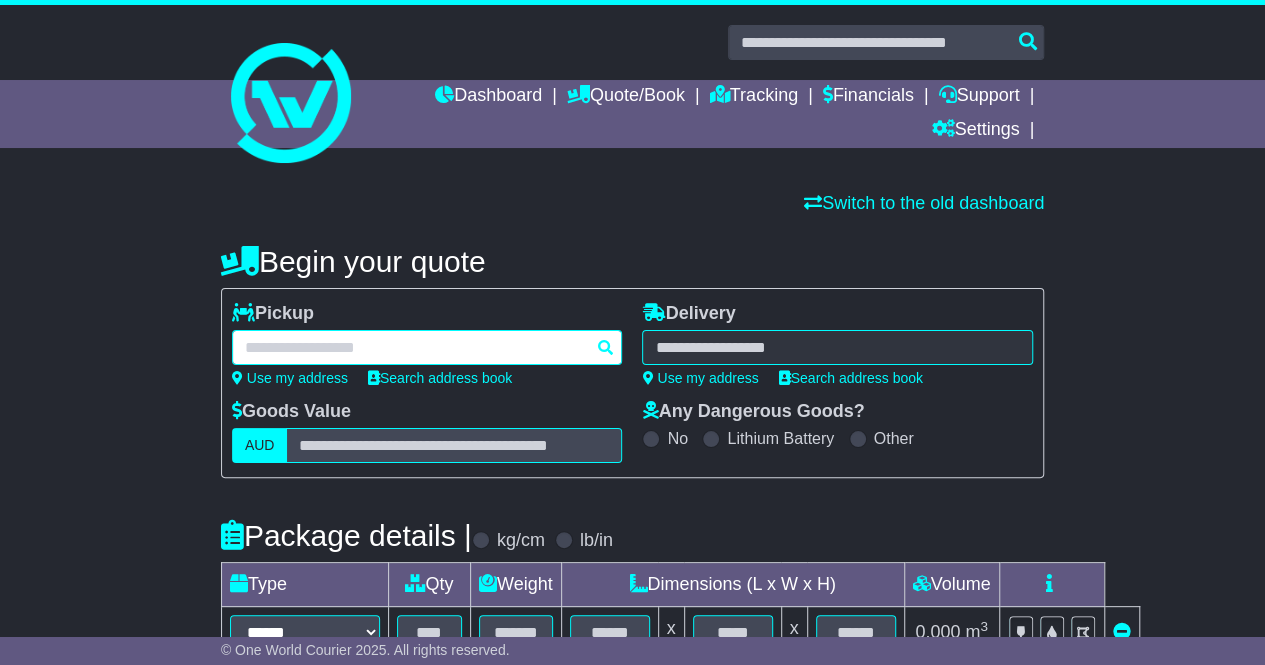 click at bounding box center (427, 347) 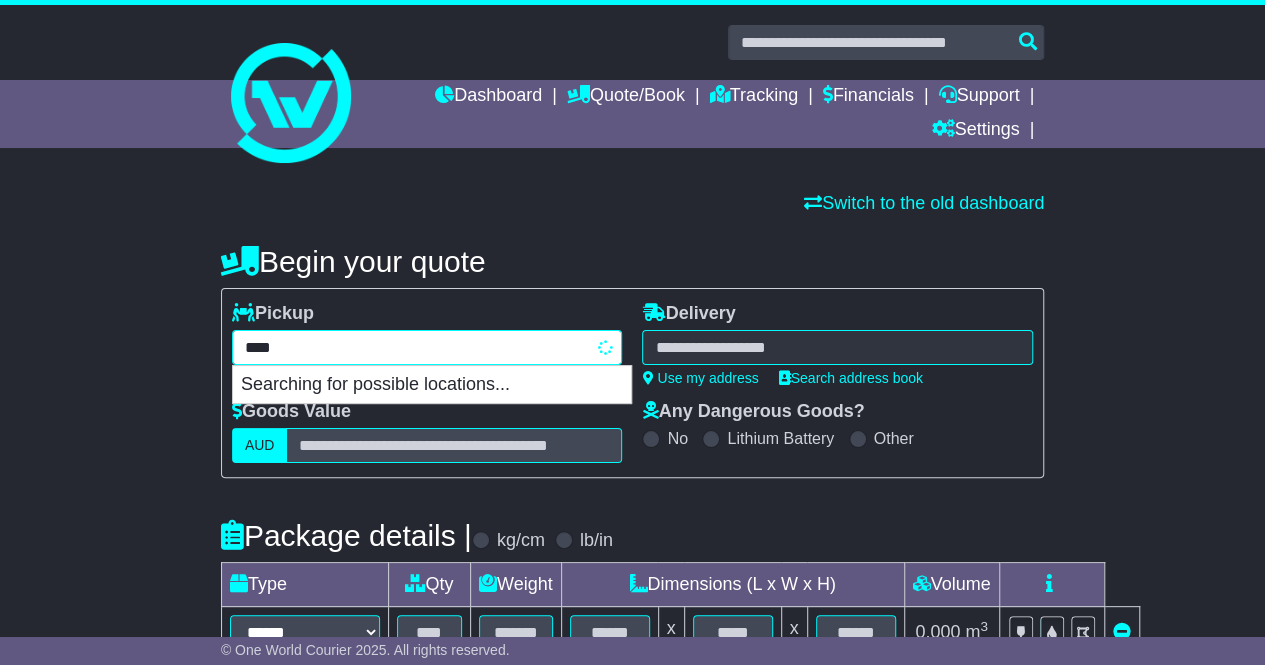 type on "*****" 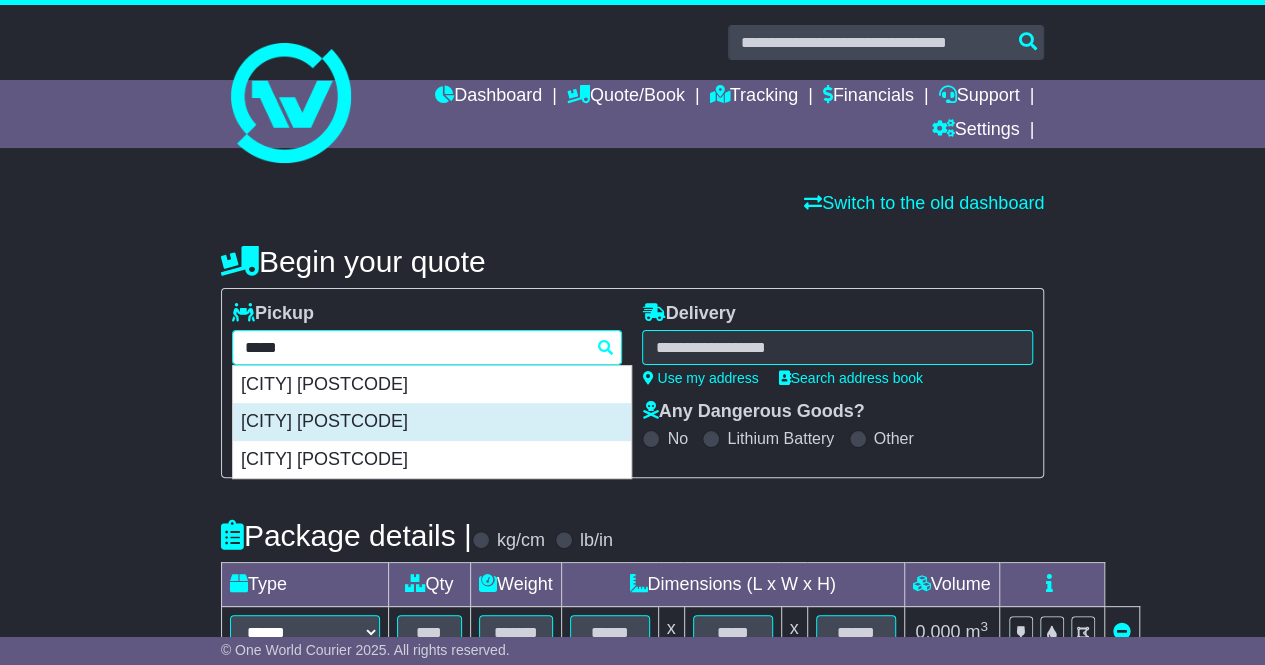 click on "[CITY] [POSTCODE]" at bounding box center [432, 422] 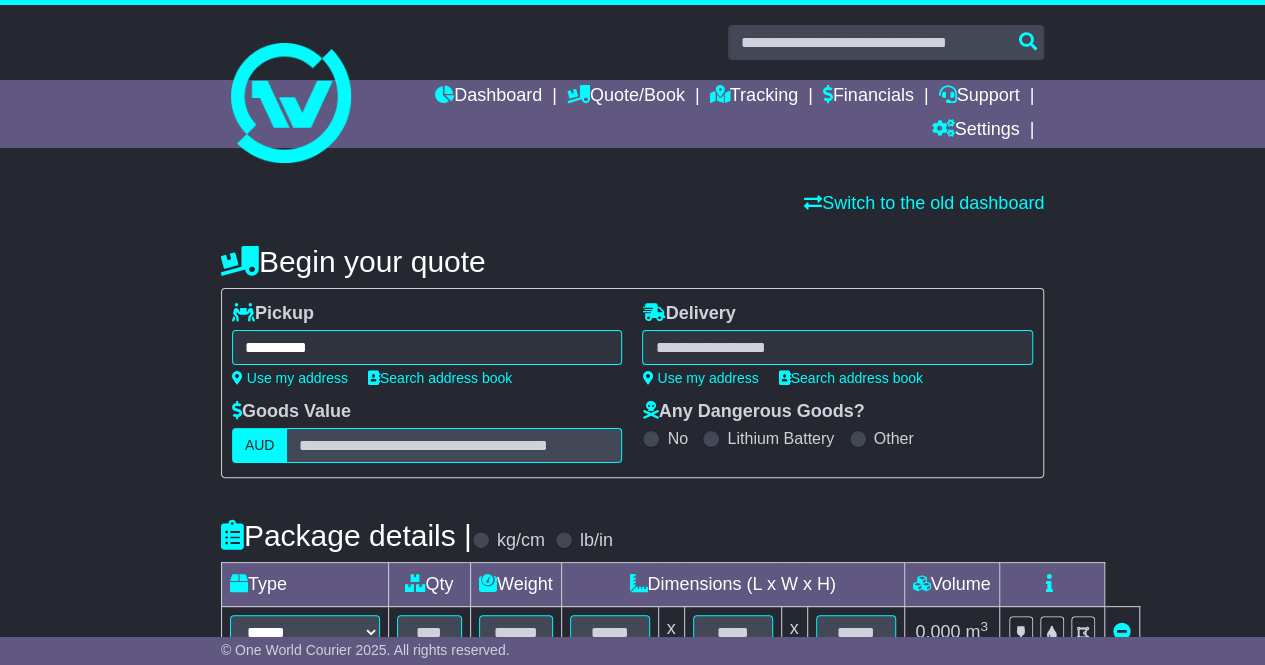type on "**********" 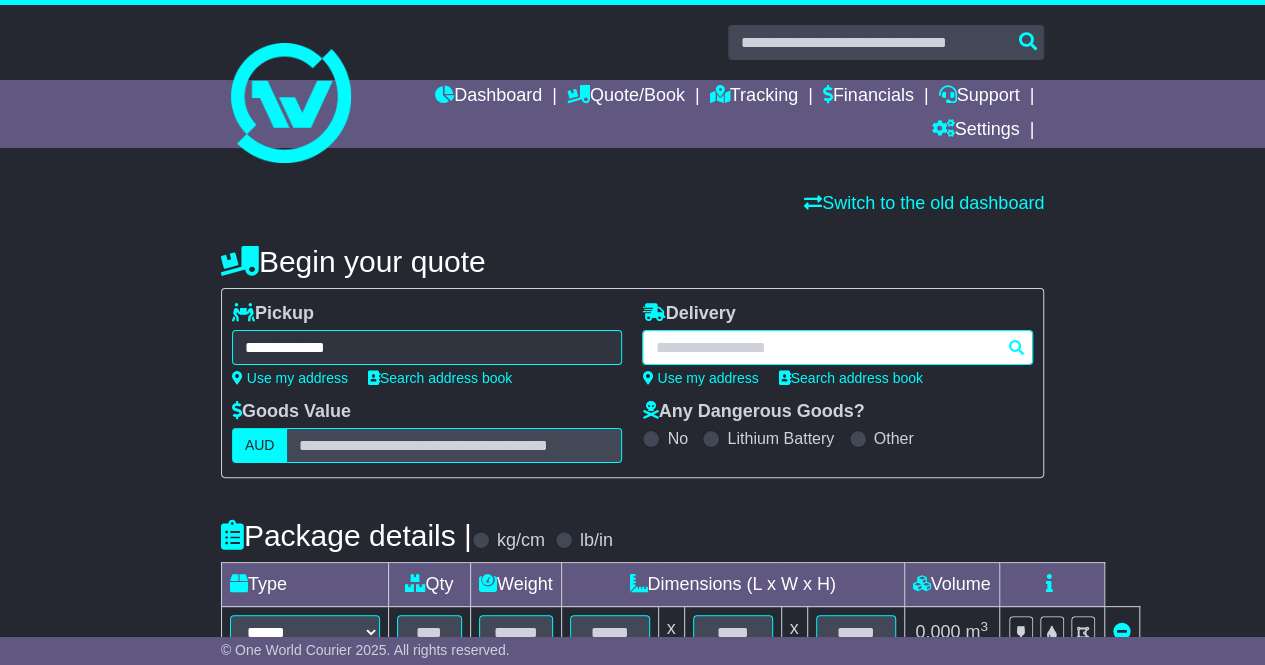 click at bounding box center (837, 347) 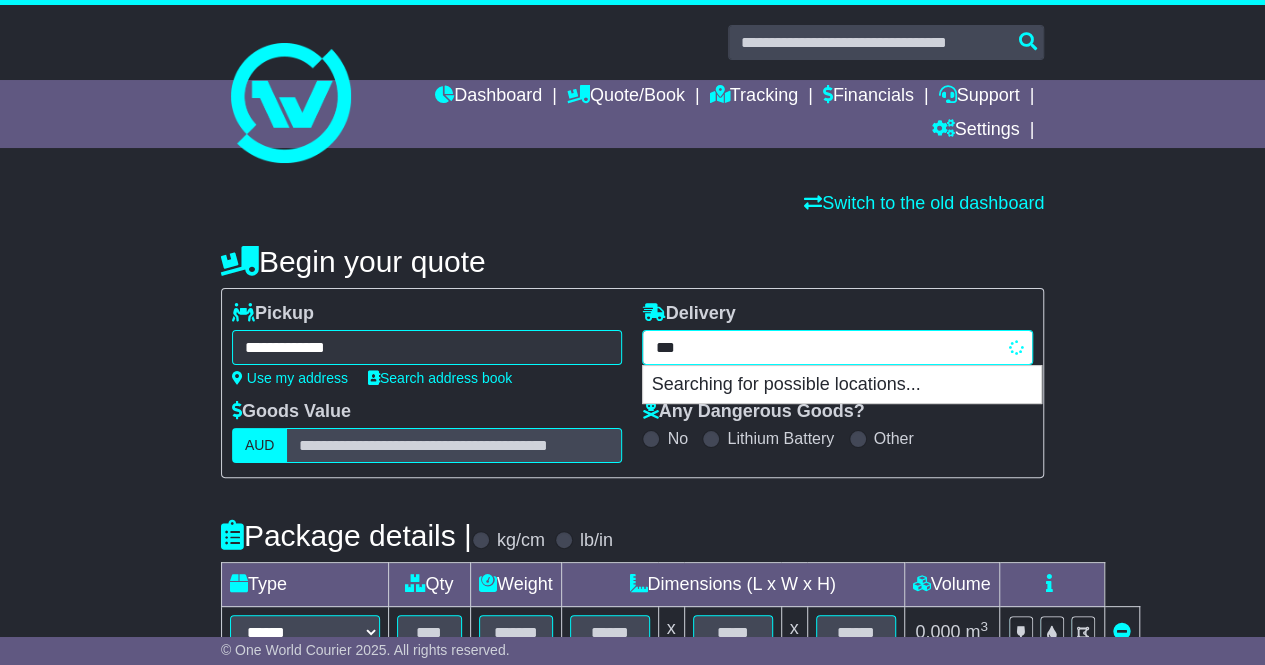 type on "****" 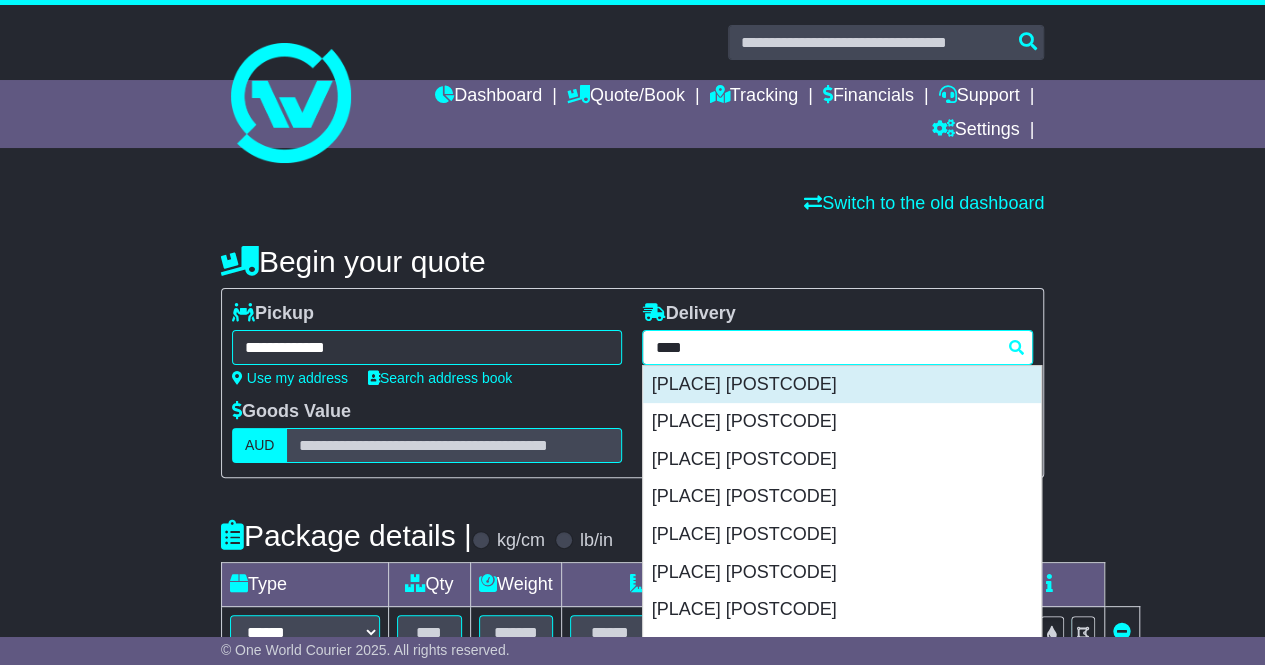 click on "[PLACE] [POSTCODE]" at bounding box center [842, 385] 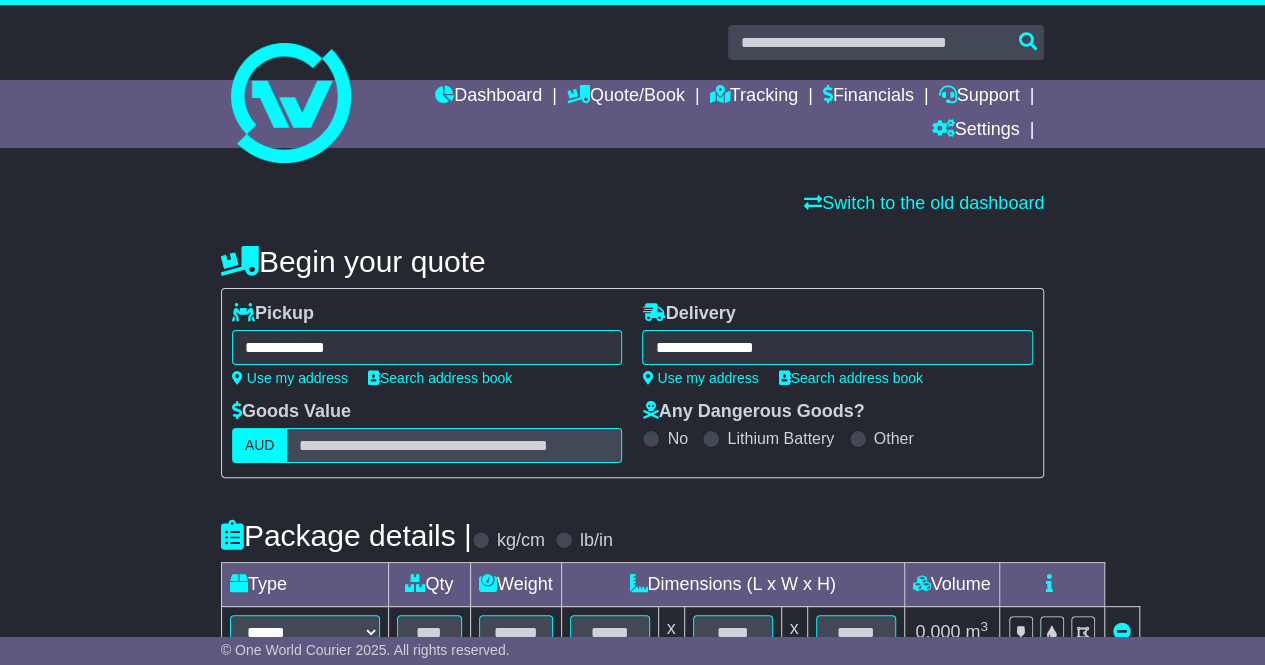type on "**********" 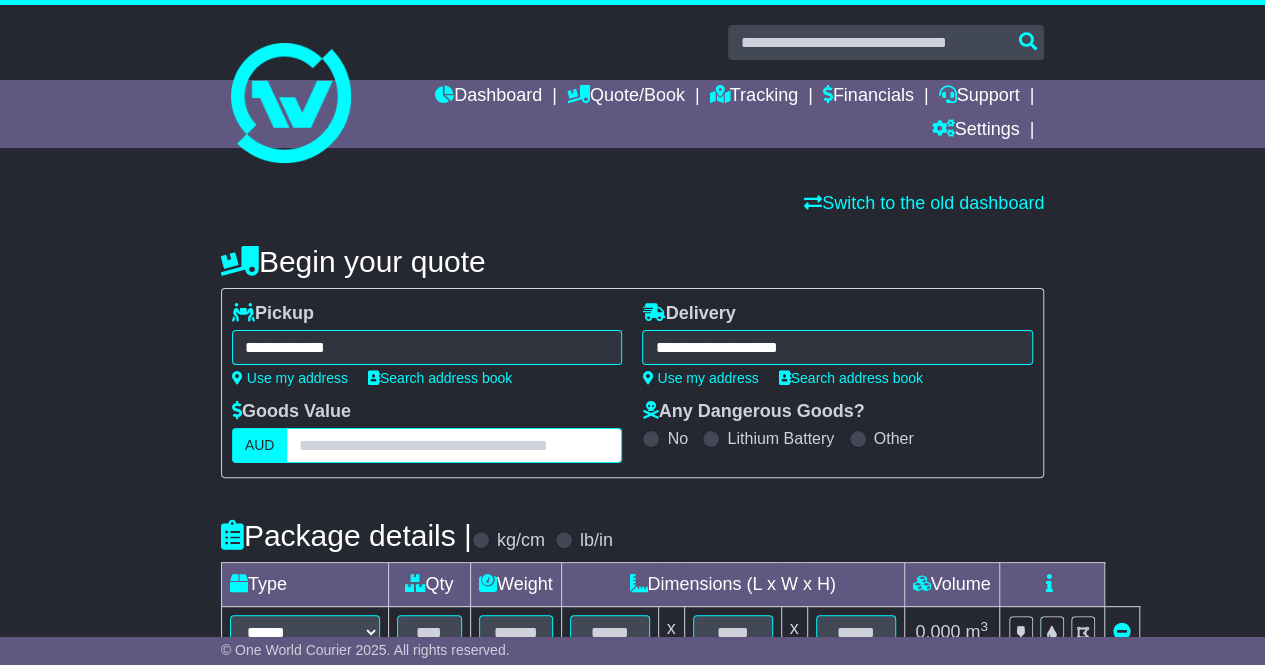 click at bounding box center (454, 445) 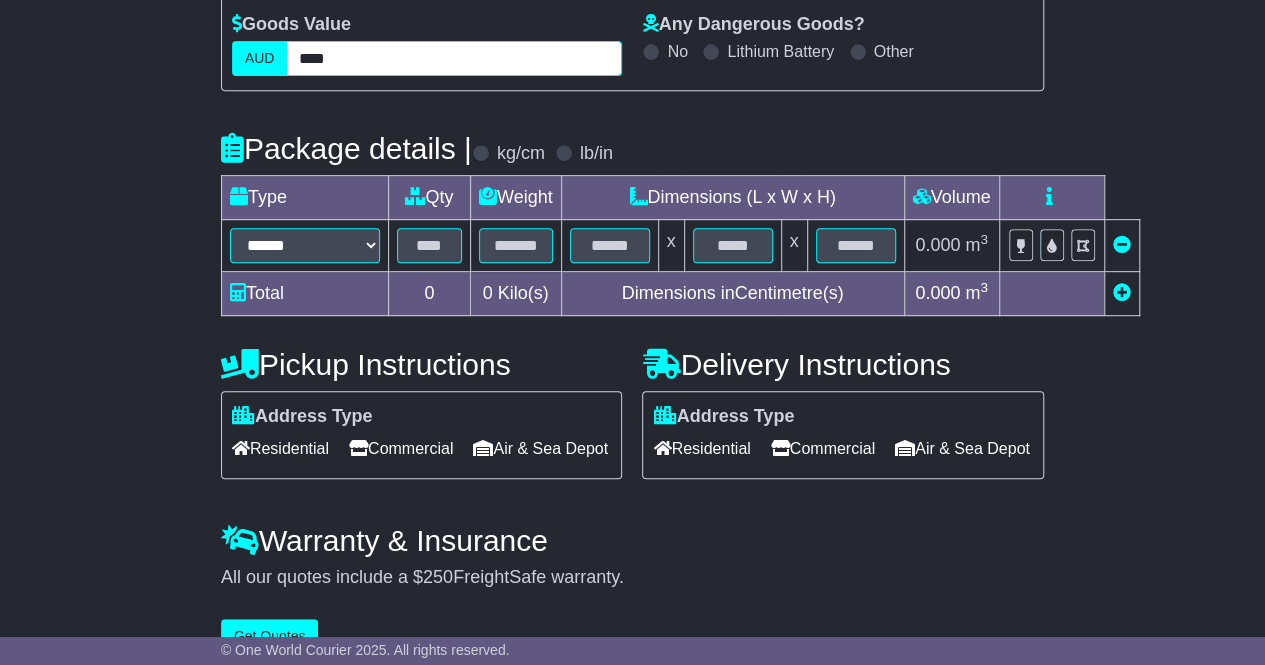 scroll, scrollTop: 412, scrollLeft: 0, axis: vertical 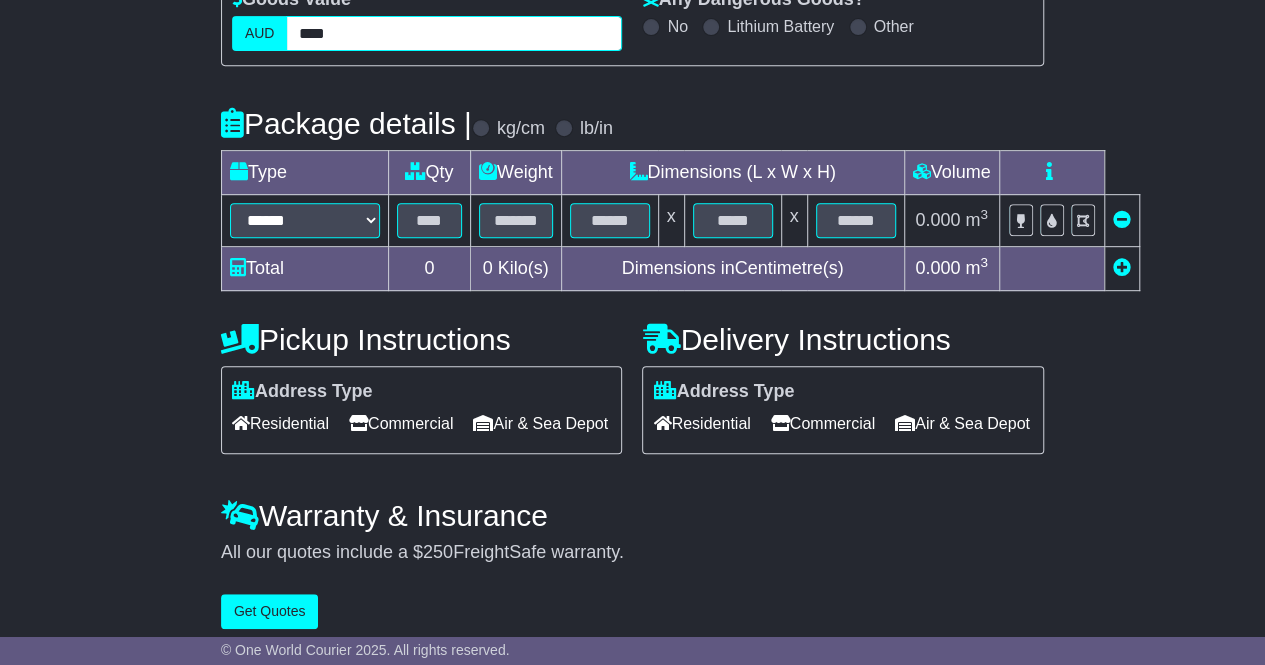 type on "****" 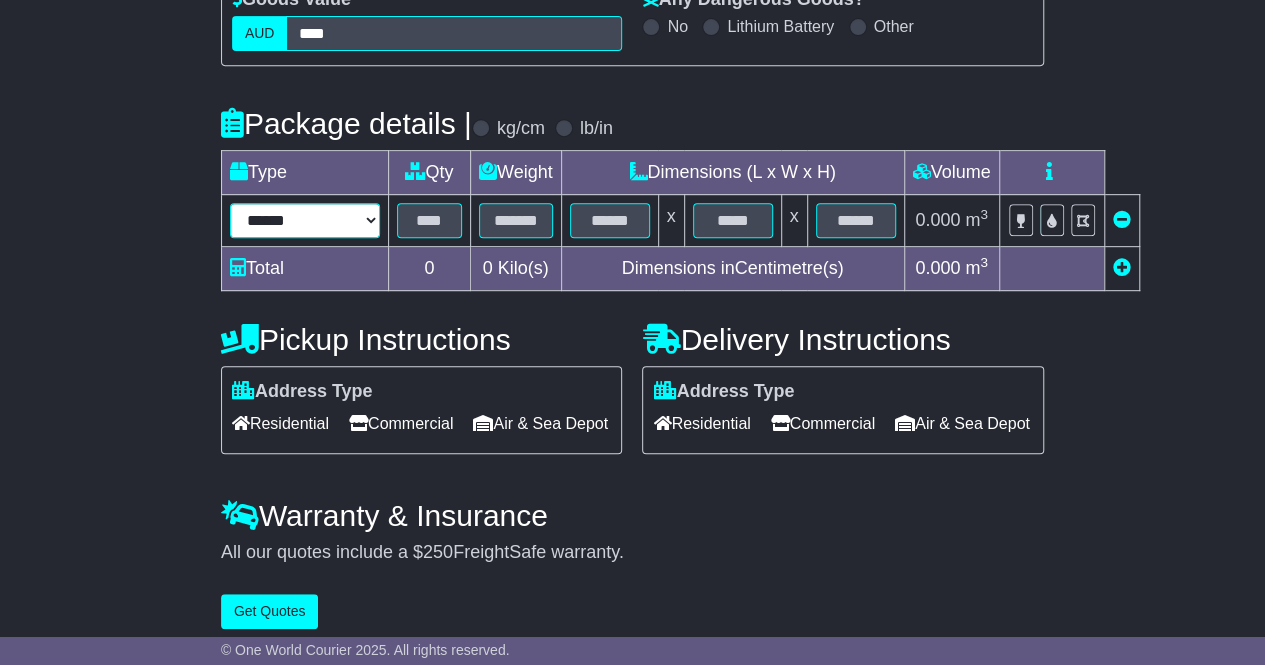 click on "****** ****** *** ******** ***** **** **** ****** *** *******" at bounding box center [305, 220] 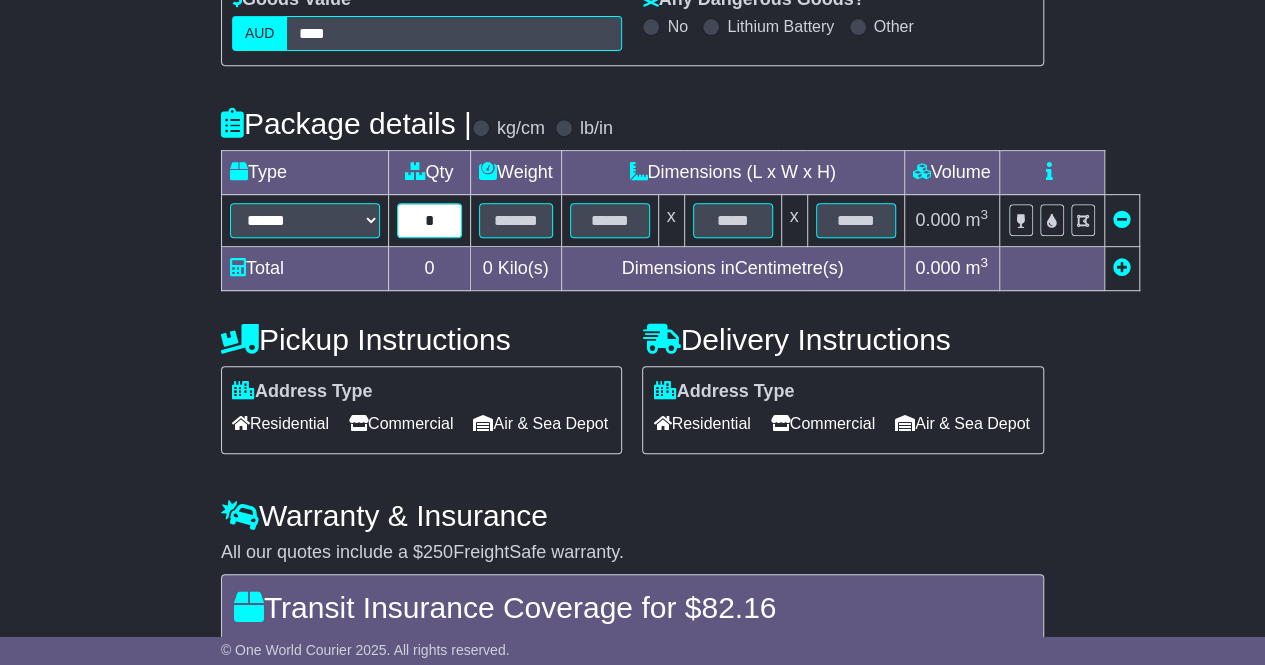 click on "*" at bounding box center (429, 220) 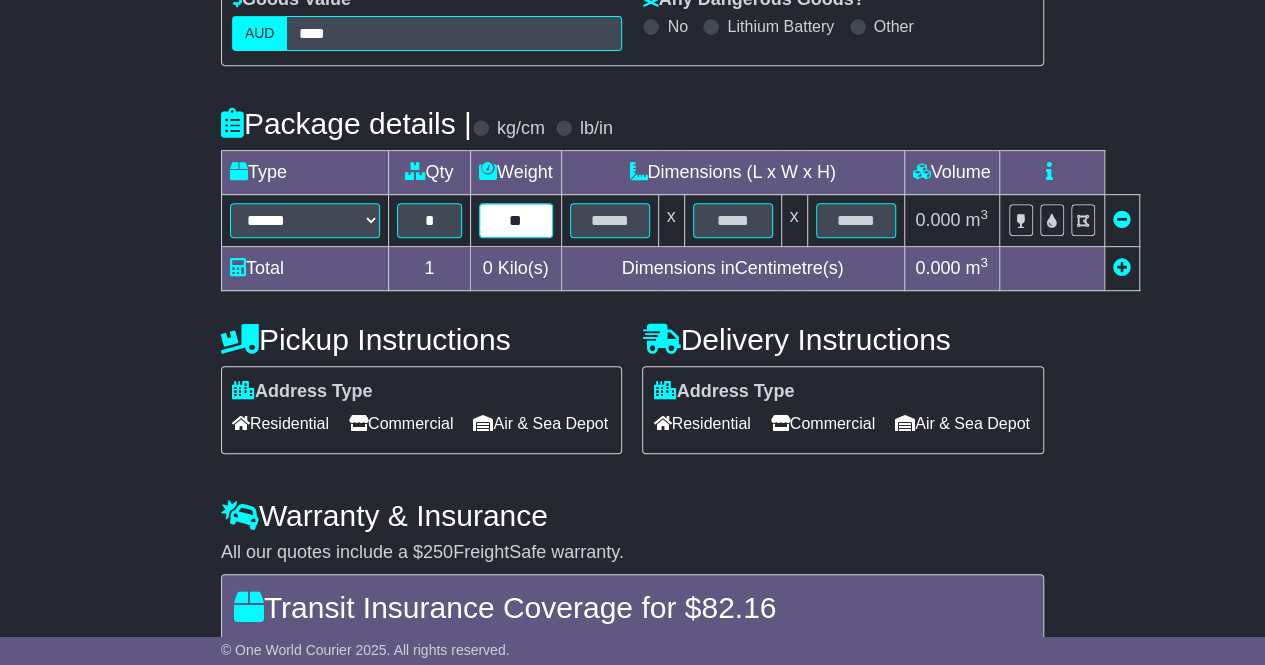 type on "**" 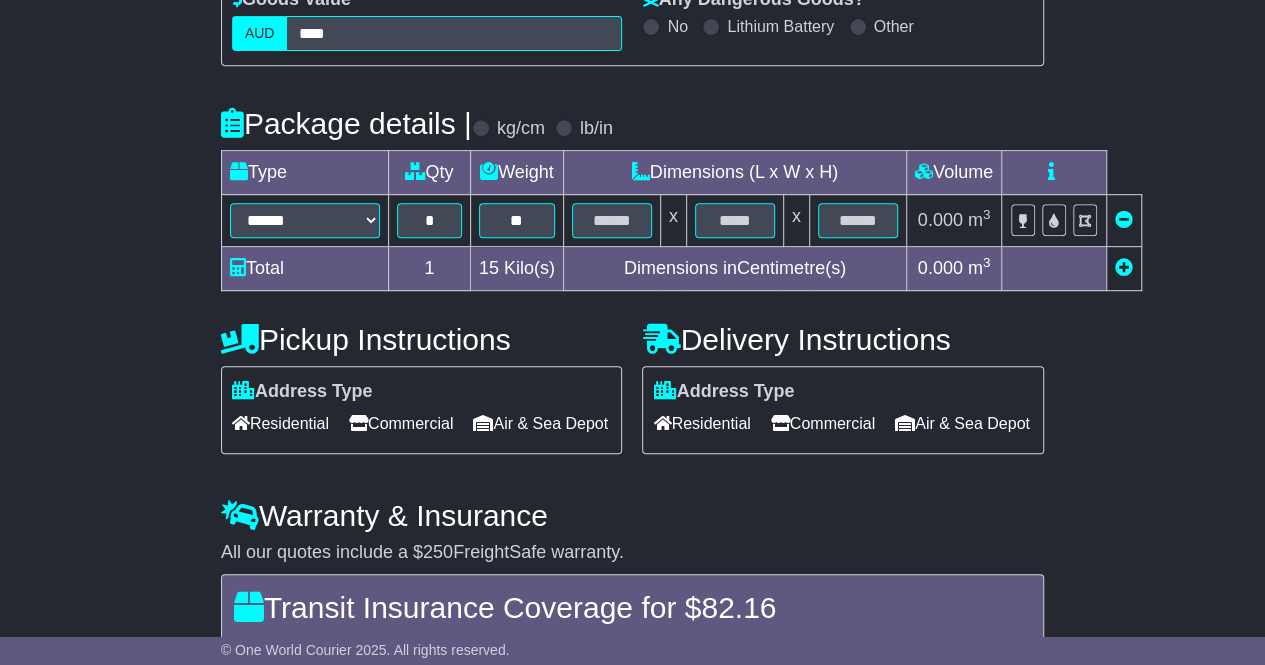 click at bounding box center [1124, 268] 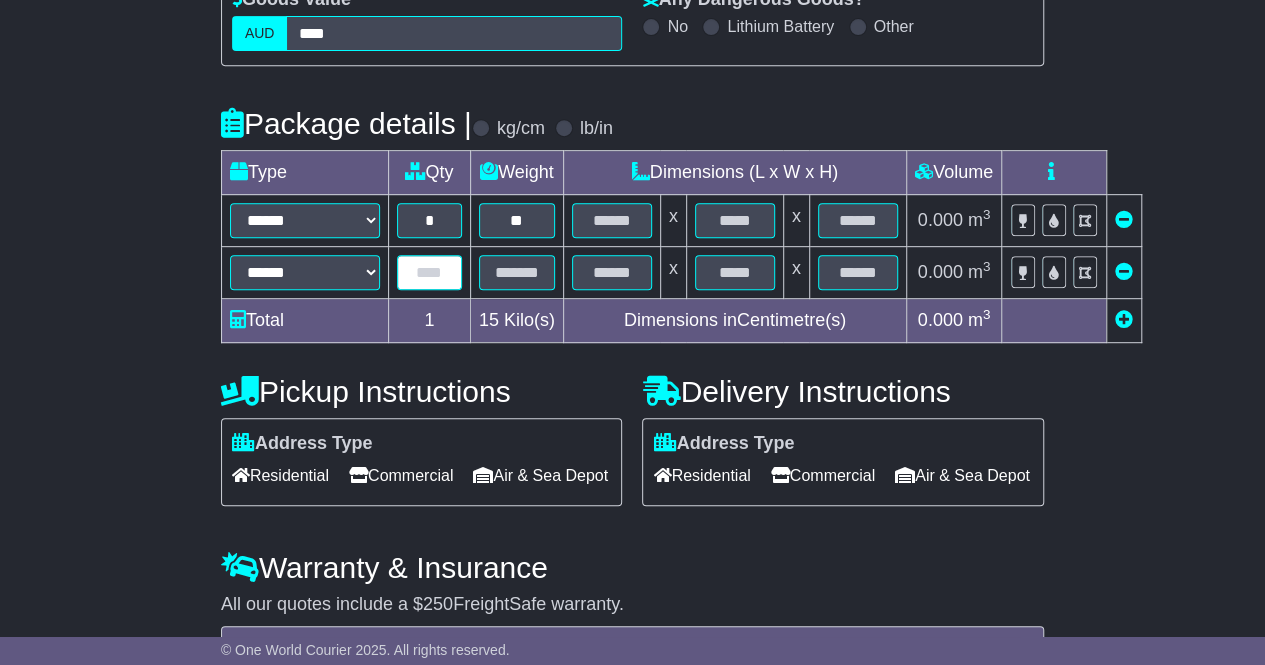 click at bounding box center [429, 272] 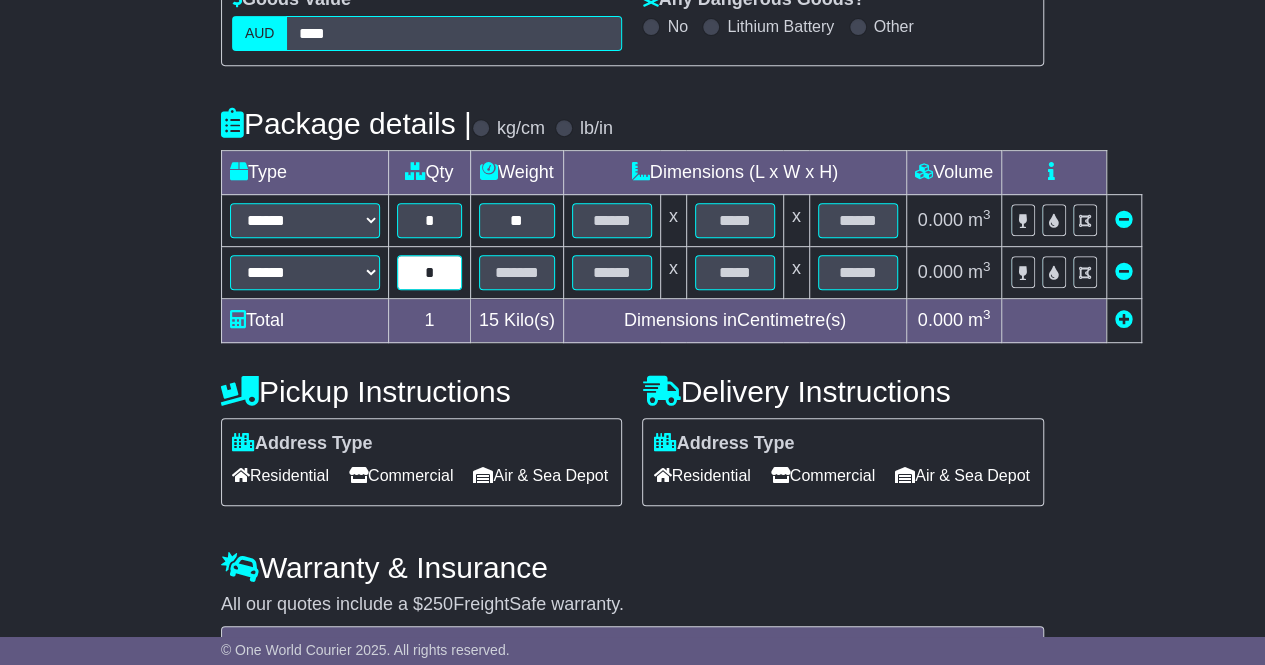 type on "*" 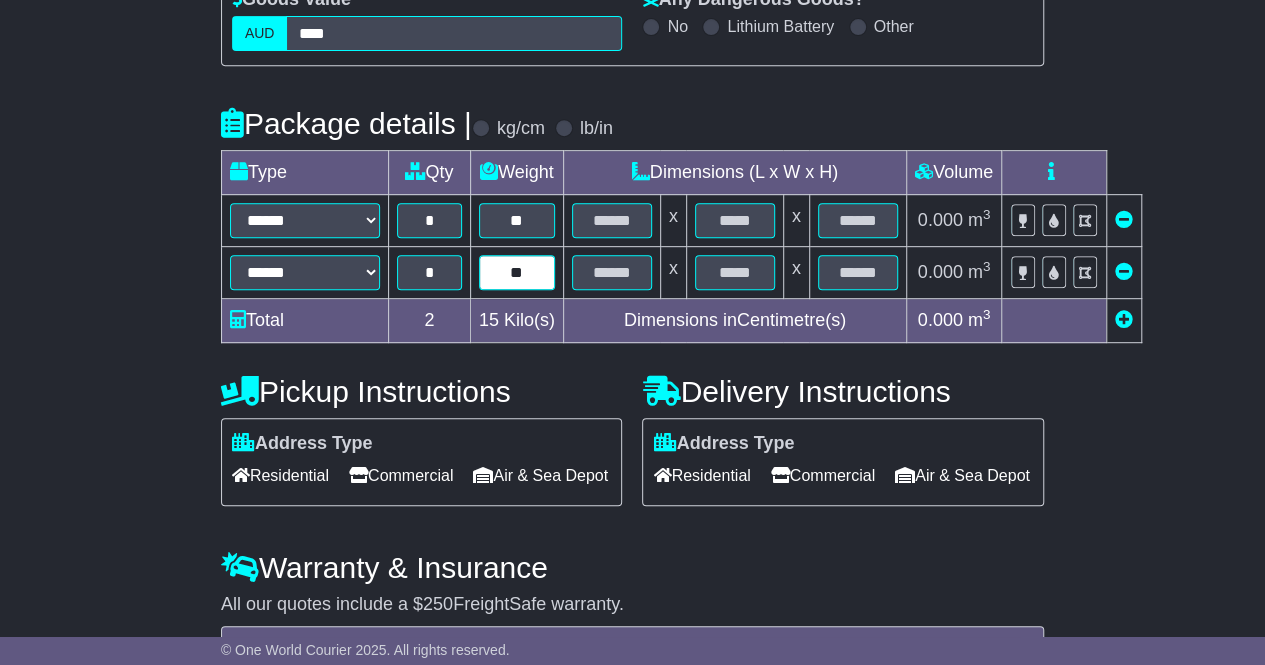 type on "**" 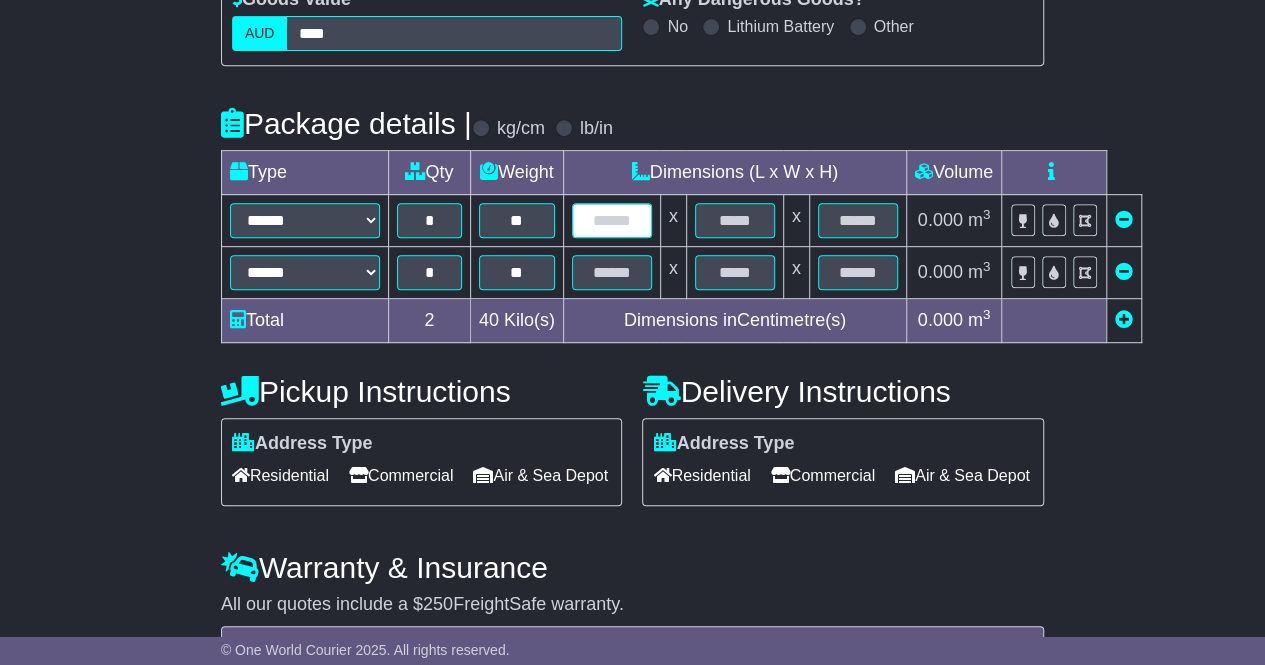 click at bounding box center [612, 220] 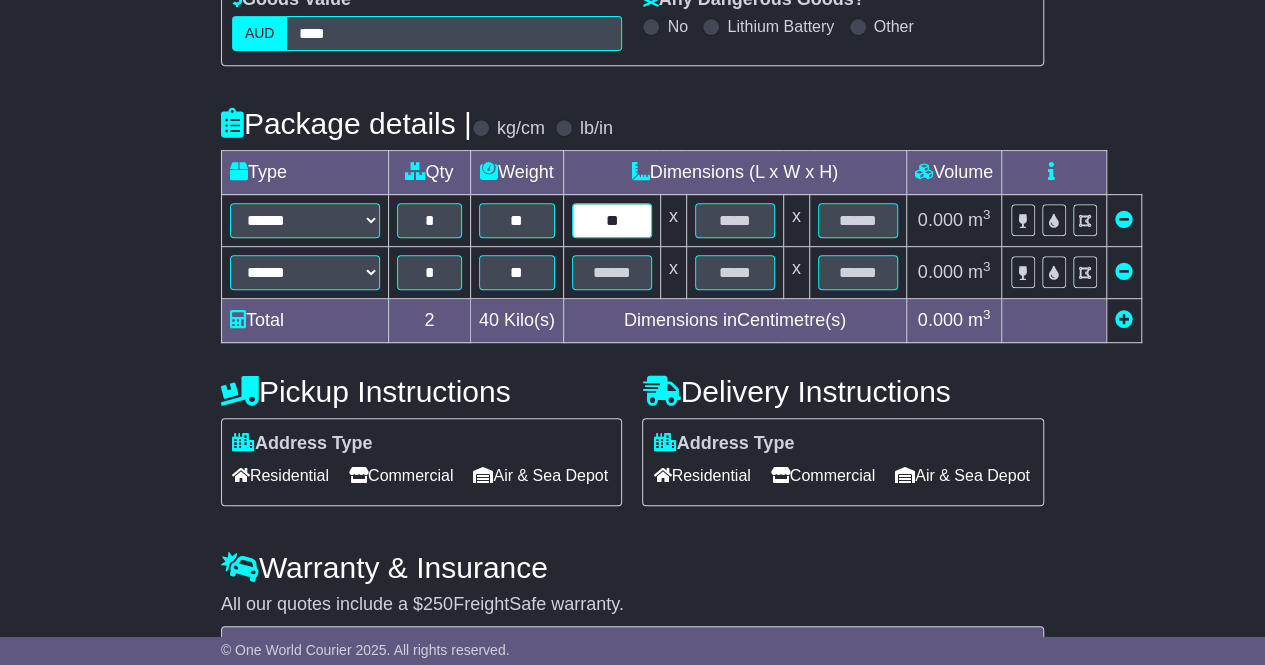 type on "**" 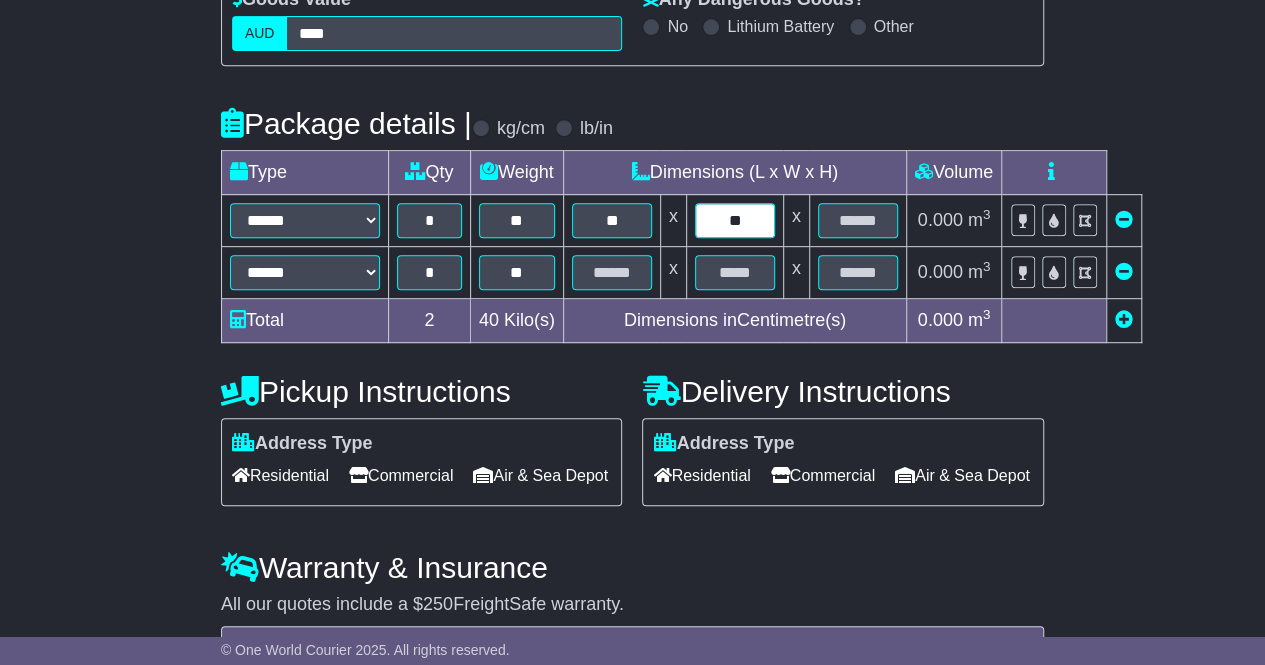 type on "**" 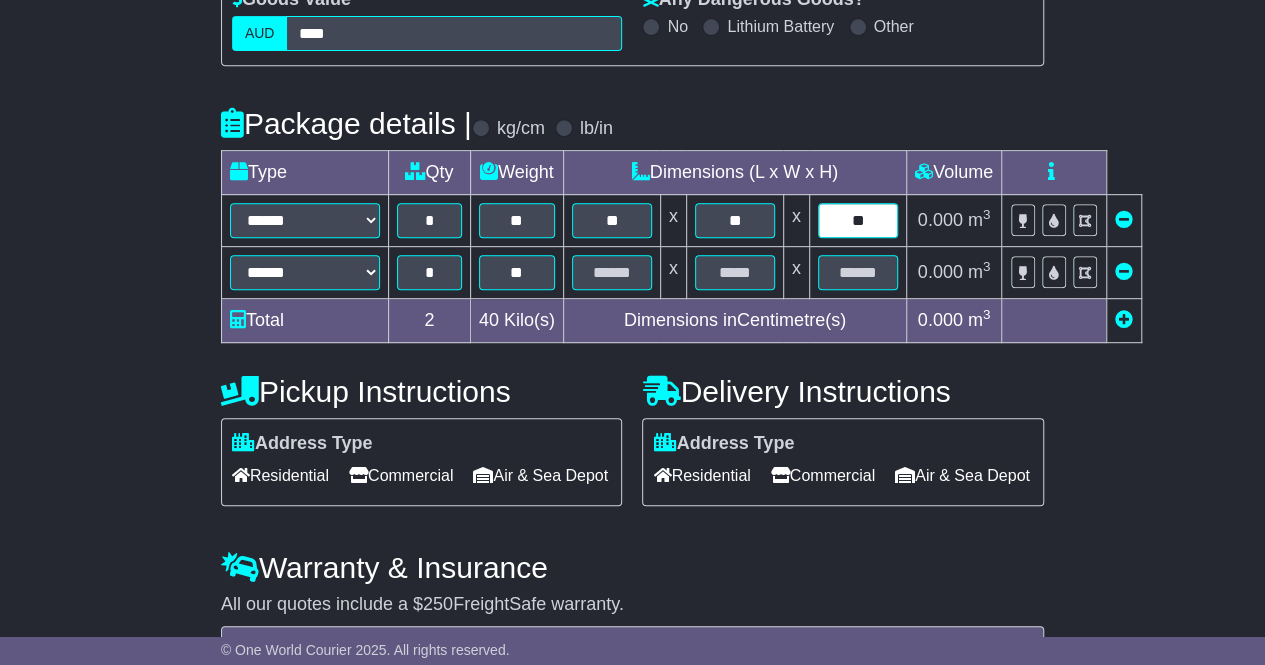 type on "**" 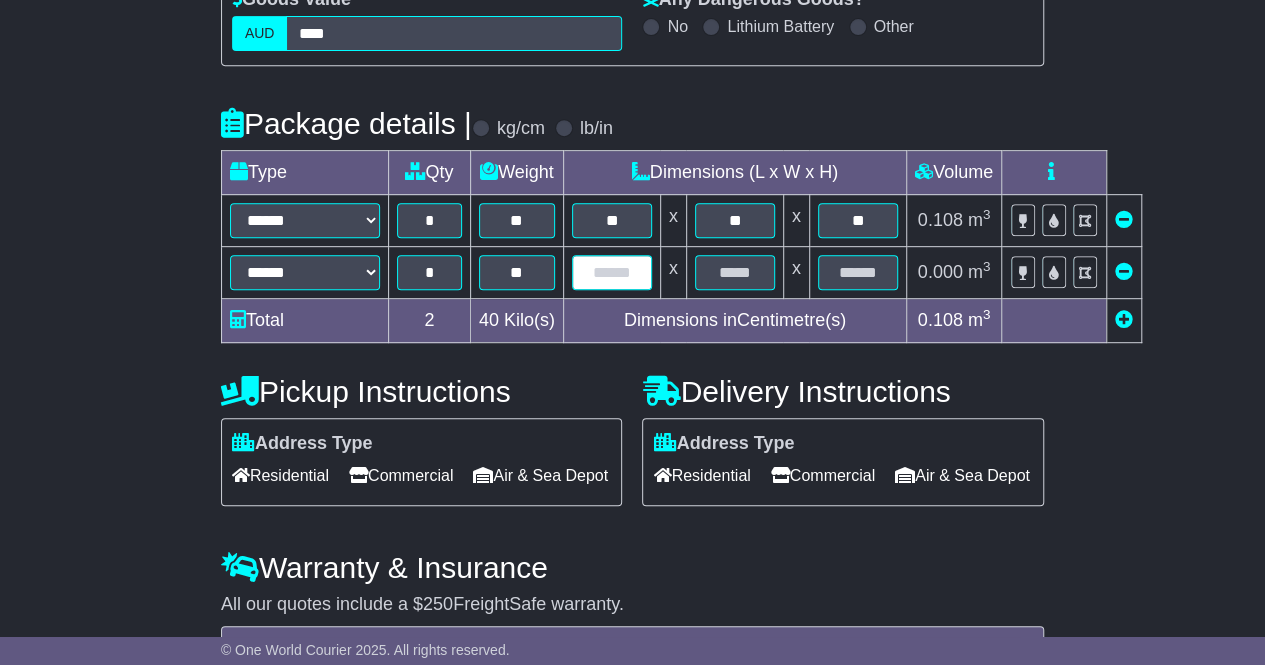 click at bounding box center [612, 272] 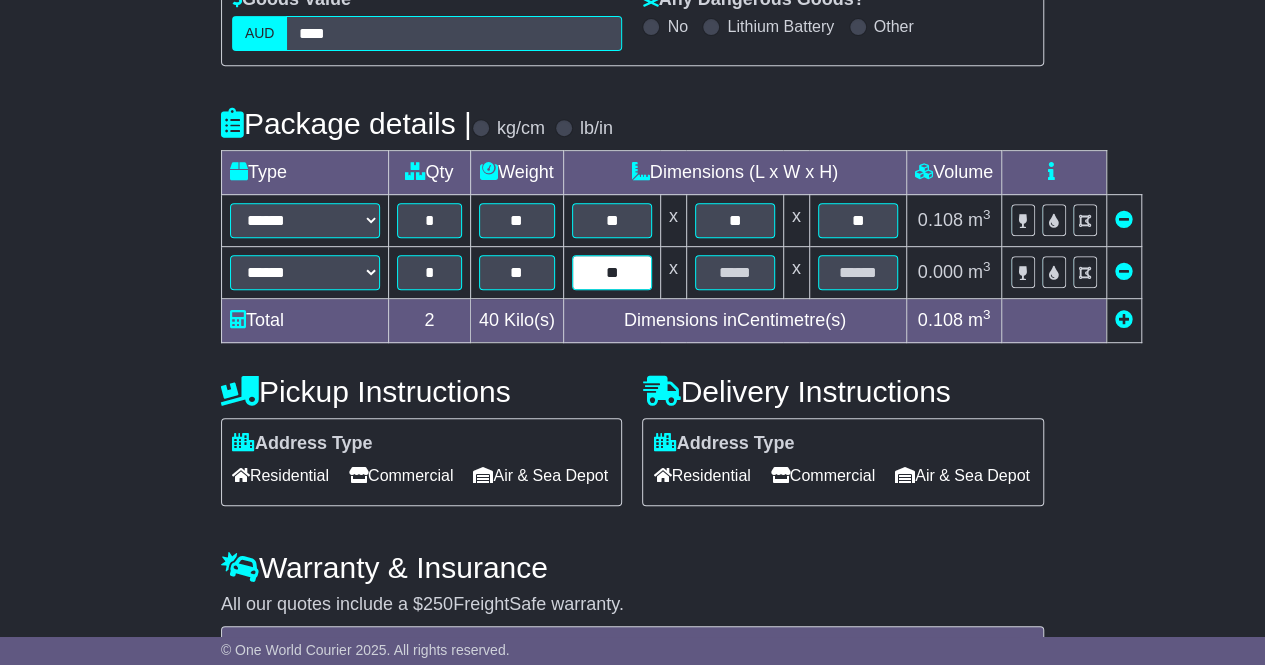 type on "**" 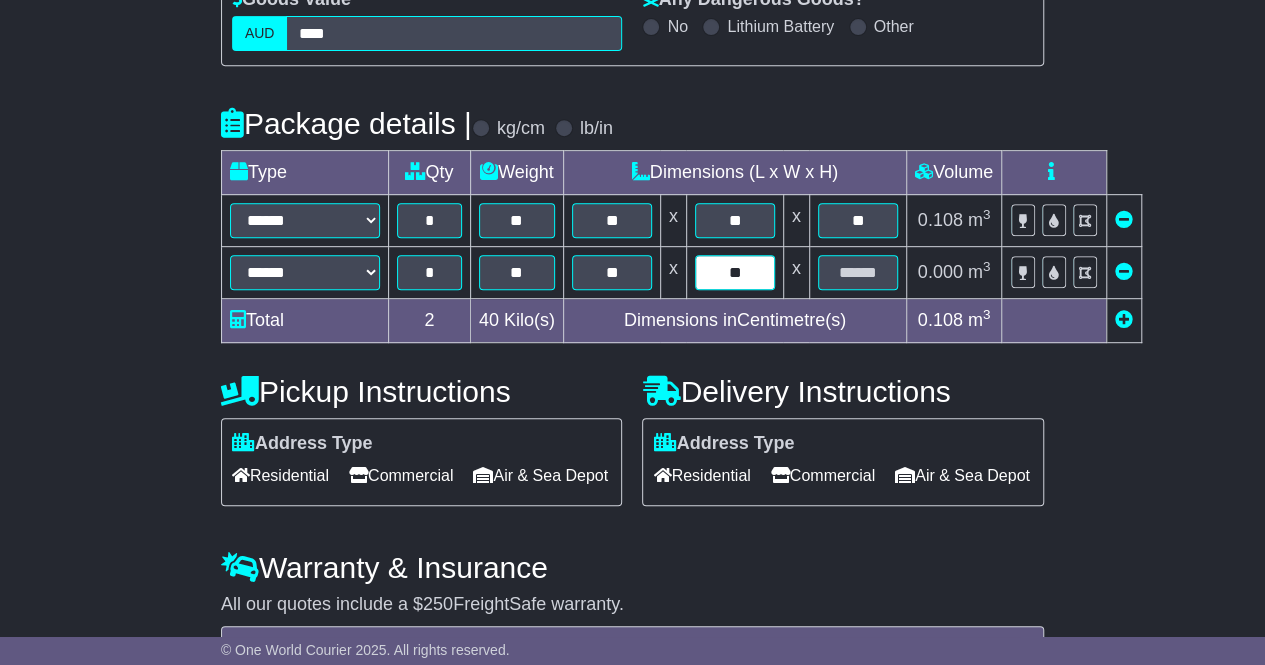 type on "**" 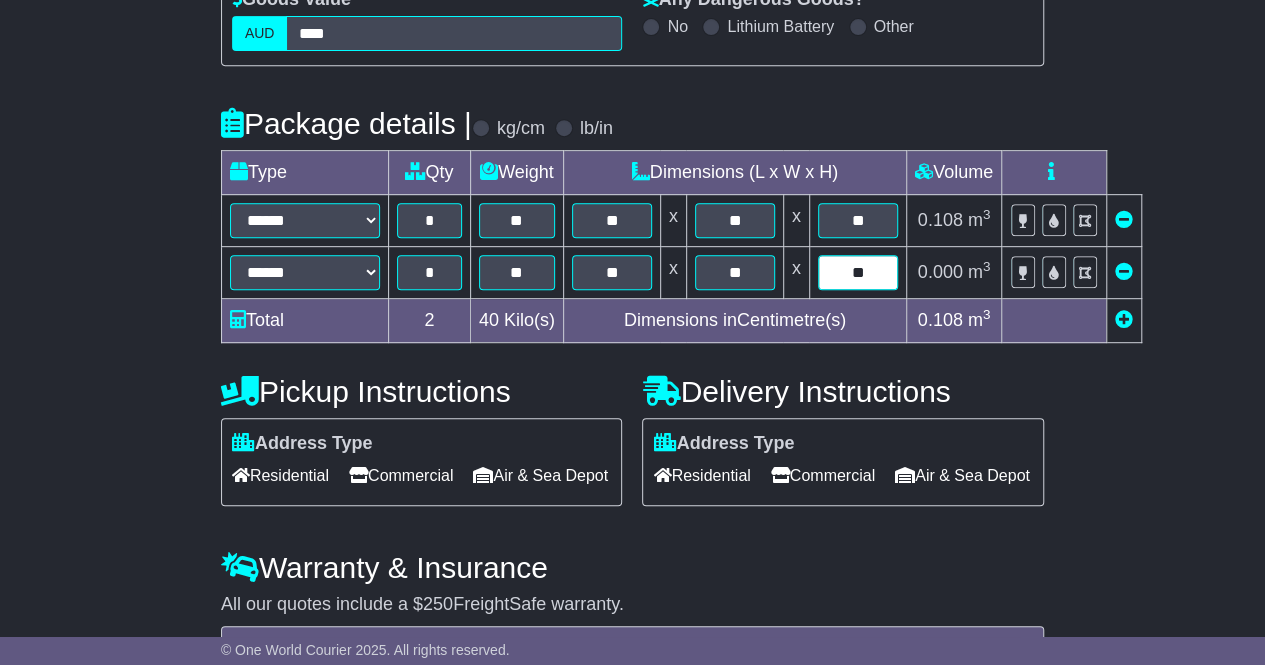 type on "**" 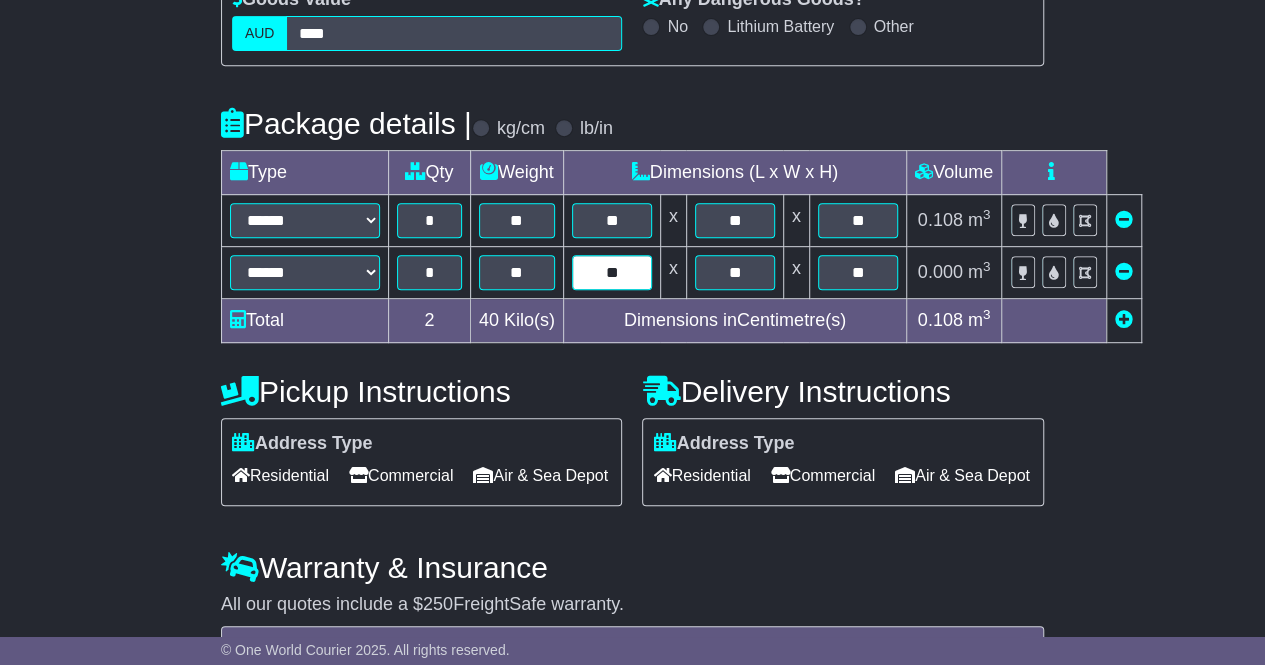 click on "**" at bounding box center (612, 272) 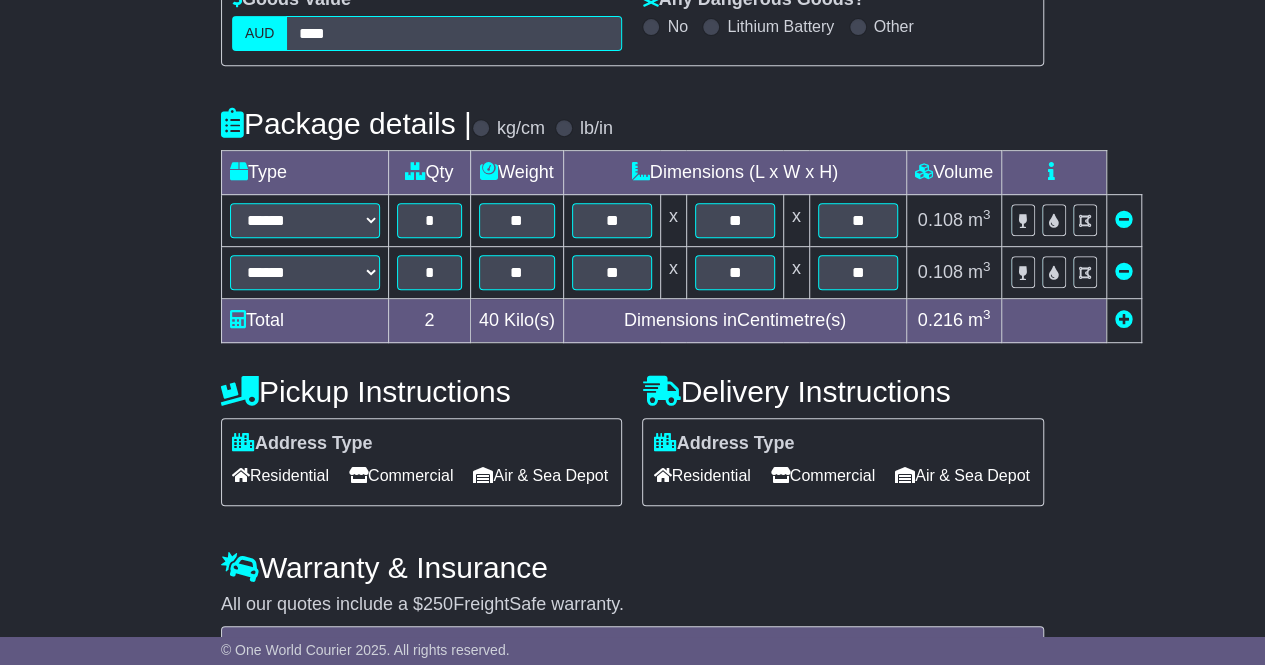 click on "Commercial" at bounding box center (401, 475) 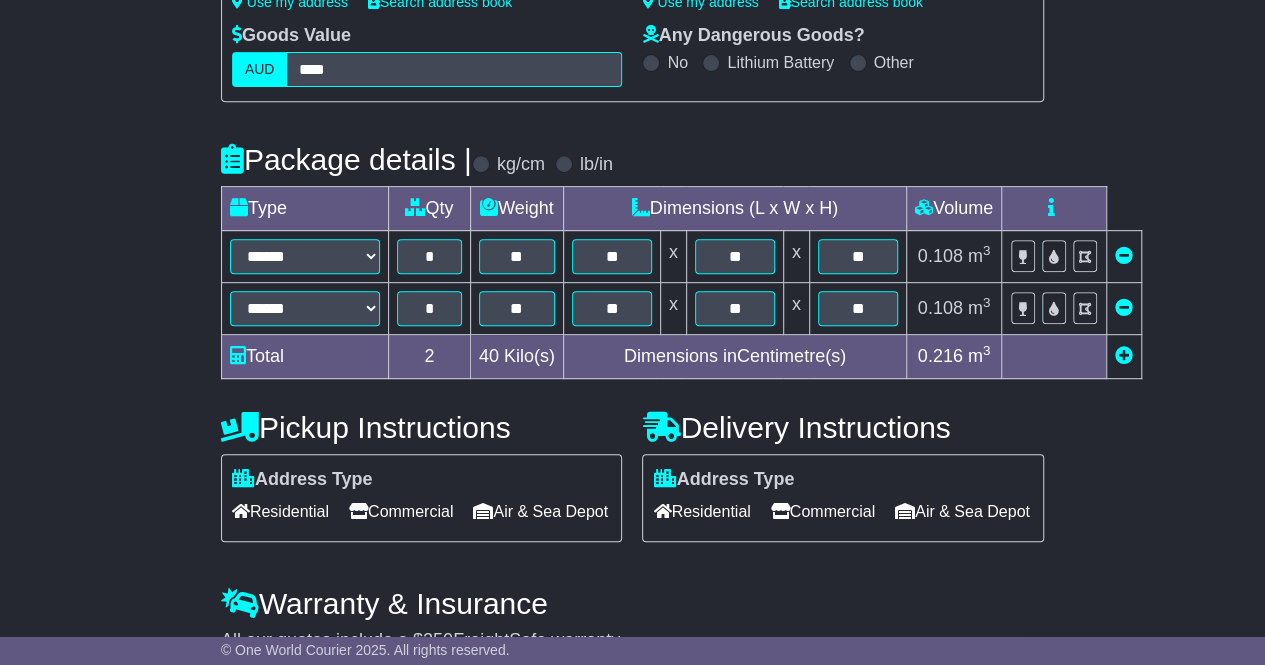 scroll, scrollTop: 358, scrollLeft: 0, axis: vertical 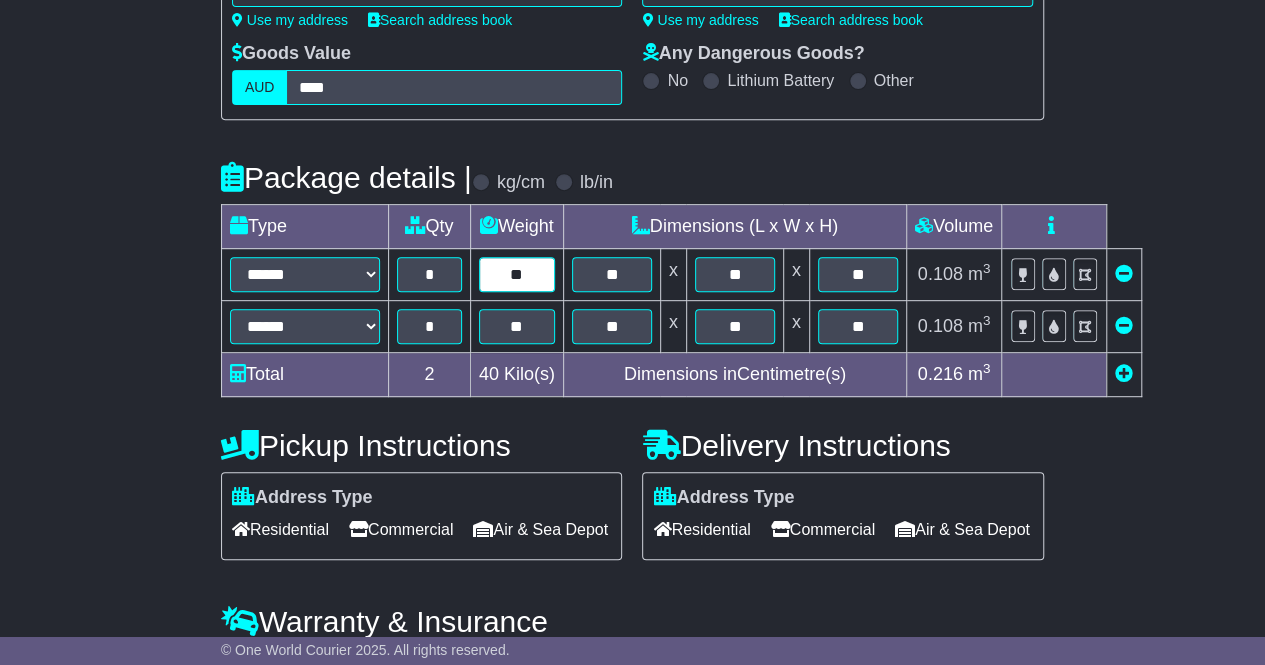 click on "**" at bounding box center [517, 274] 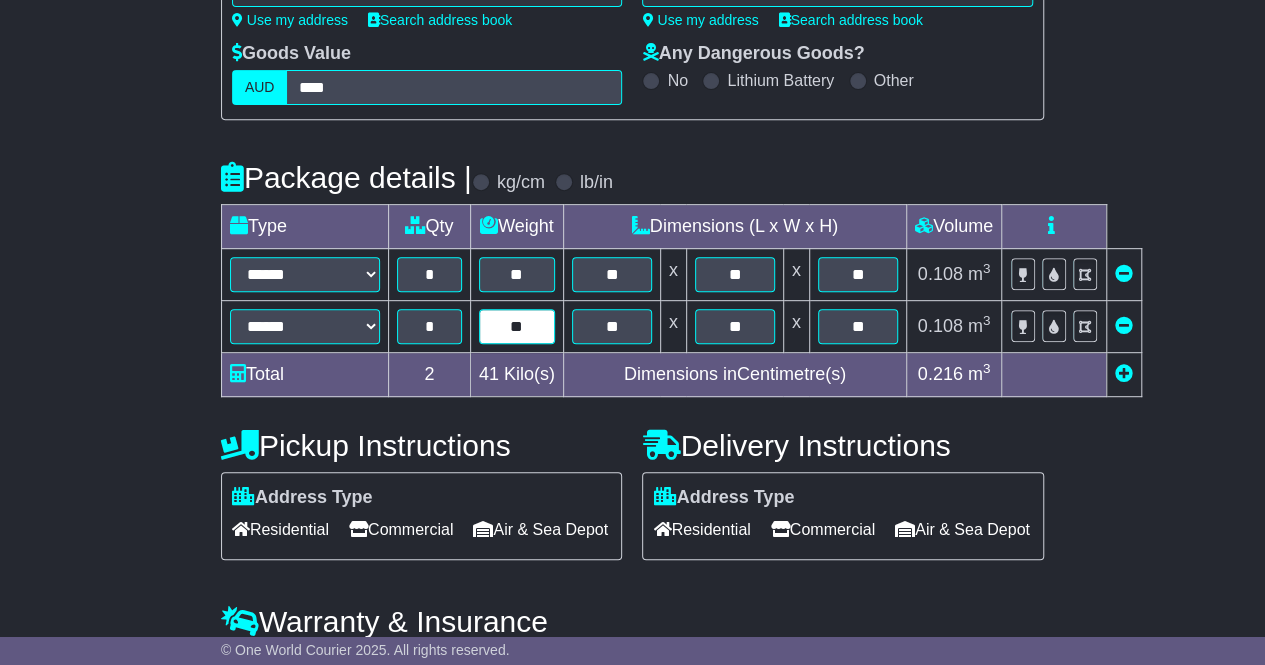 click on "**" at bounding box center [517, 326] 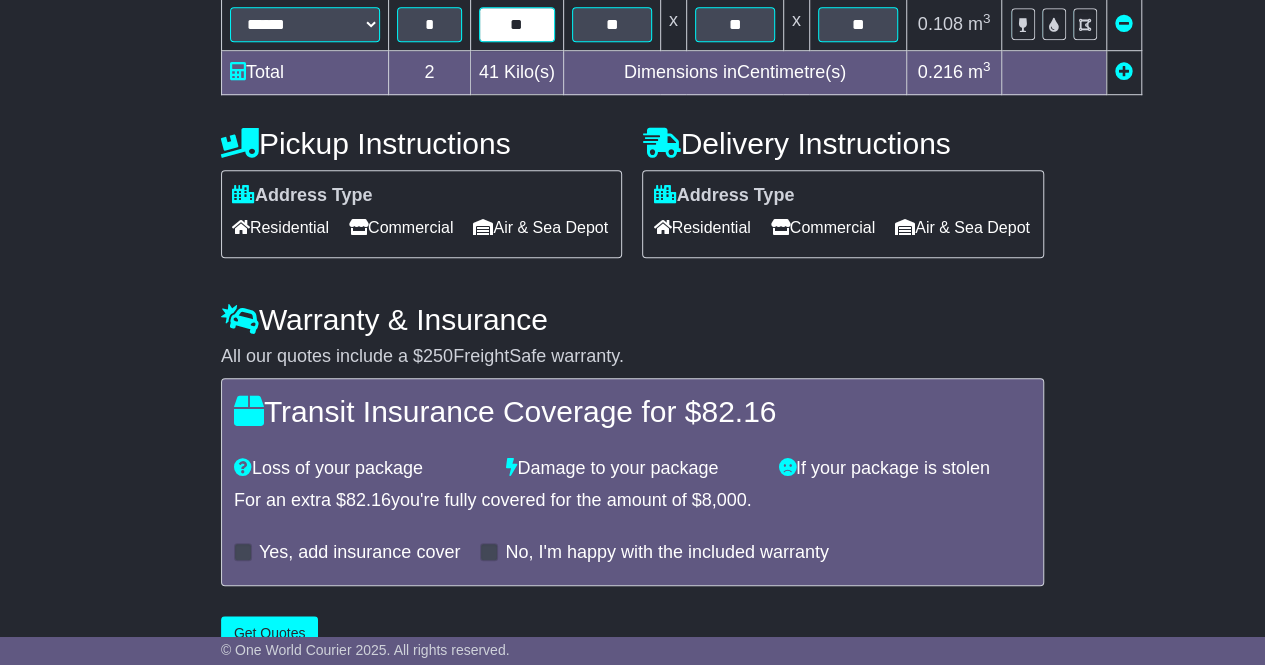 scroll, scrollTop: 724, scrollLeft: 0, axis: vertical 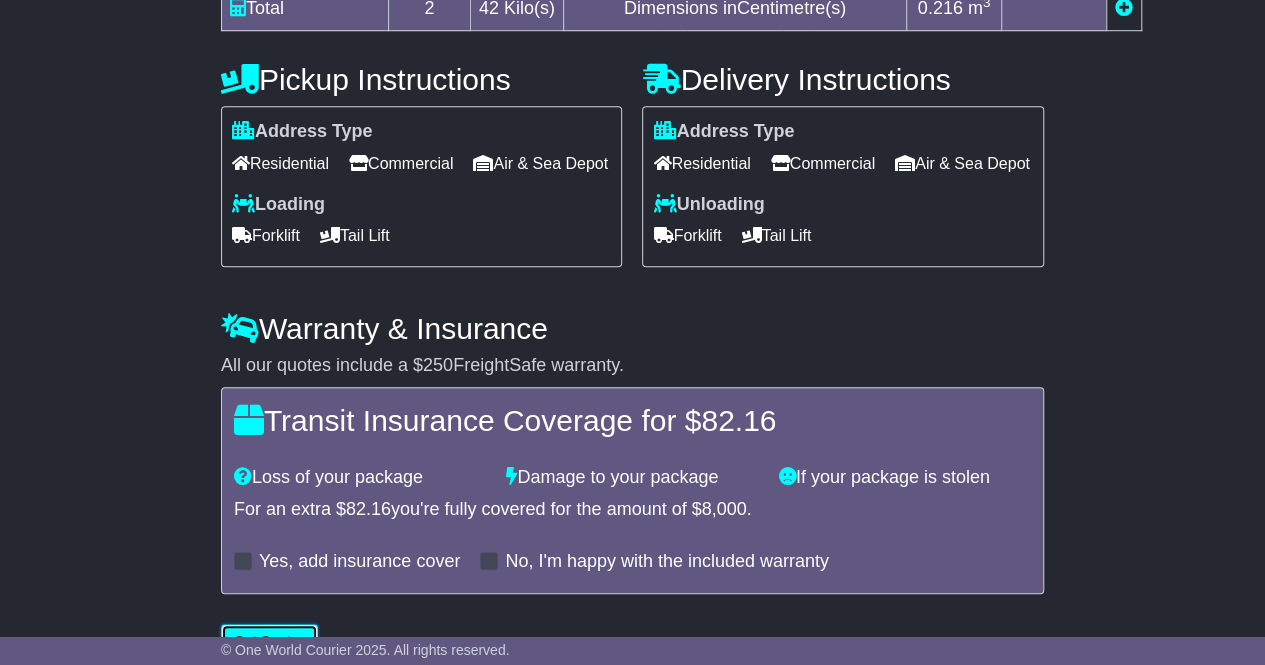 click on "**********" at bounding box center (632, 85) 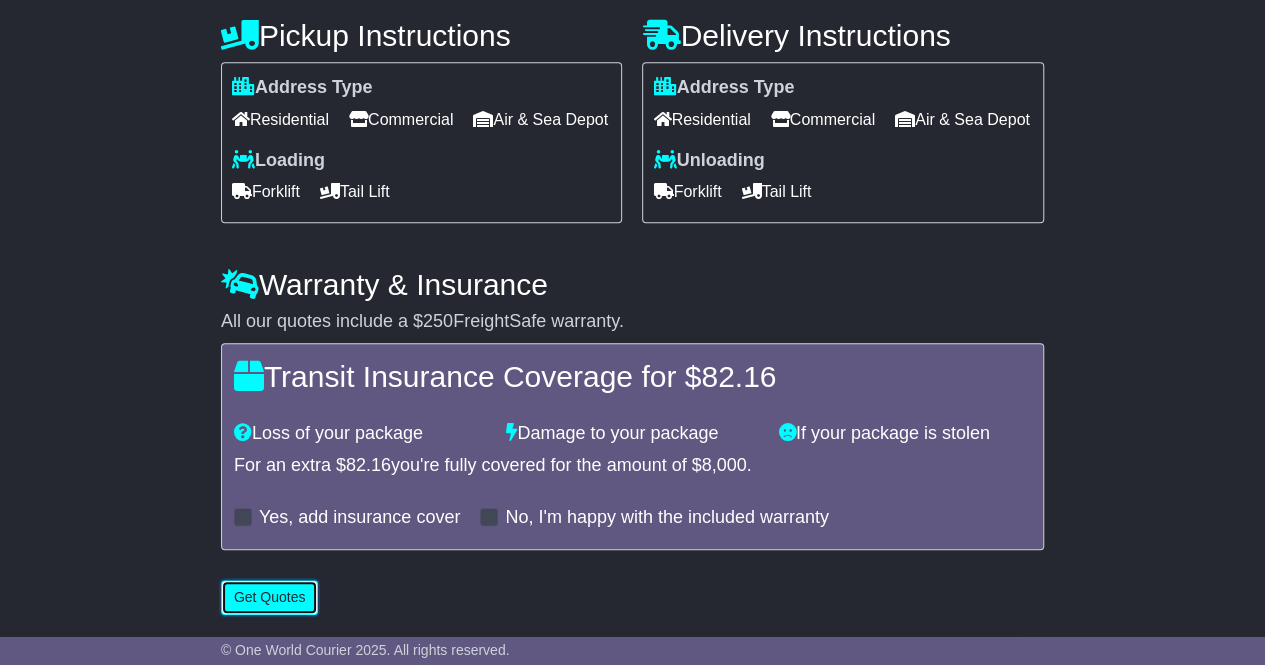 click on "Get Quotes" at bounding box center (270, 597) 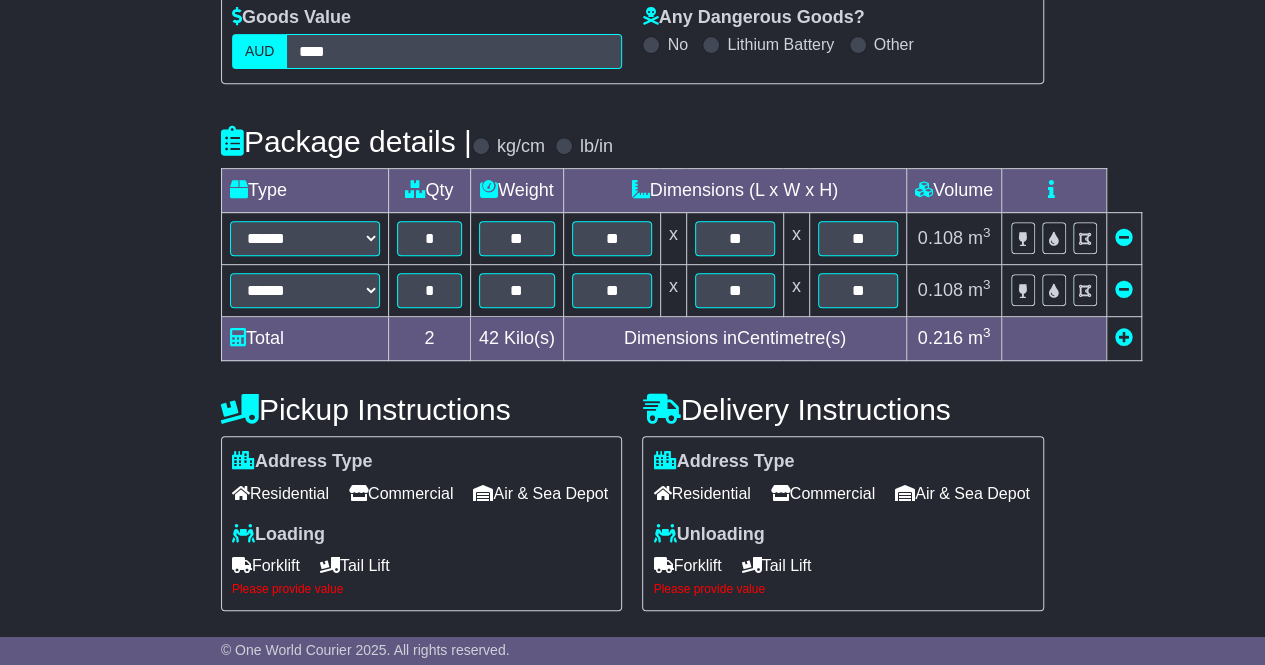 scroll, scrollTop: 392, scrollLeft: 0, axis: vertical 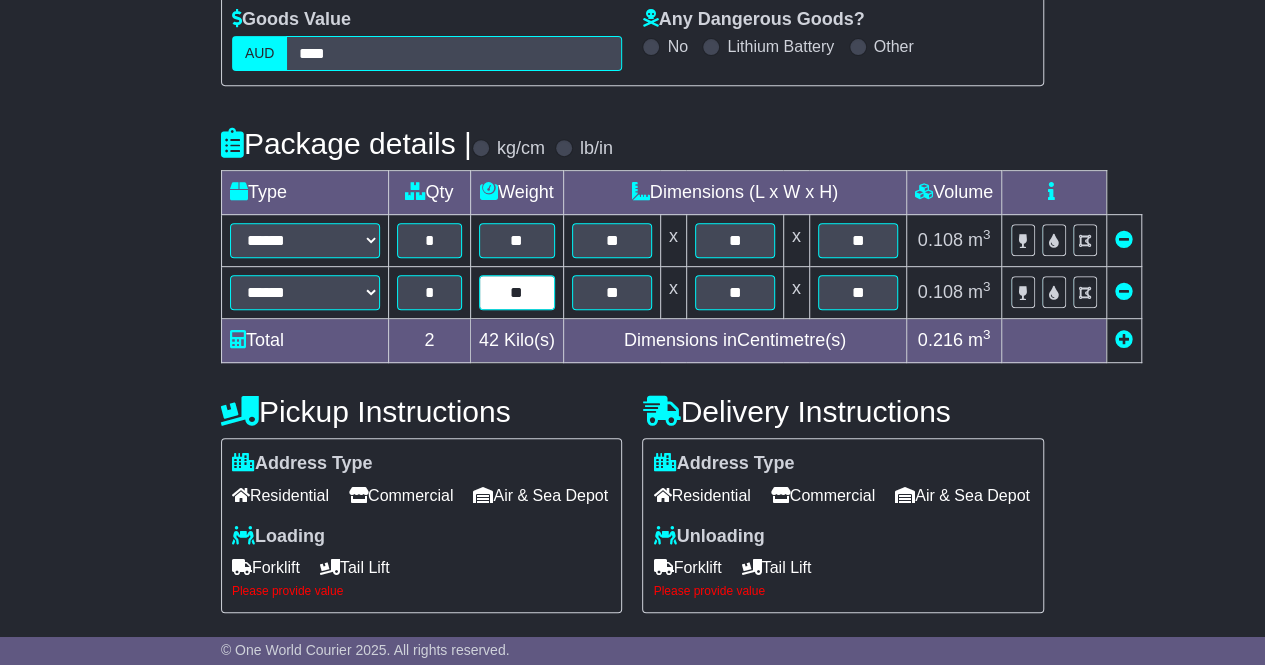 click on "**" at bounding box center [517, 292] 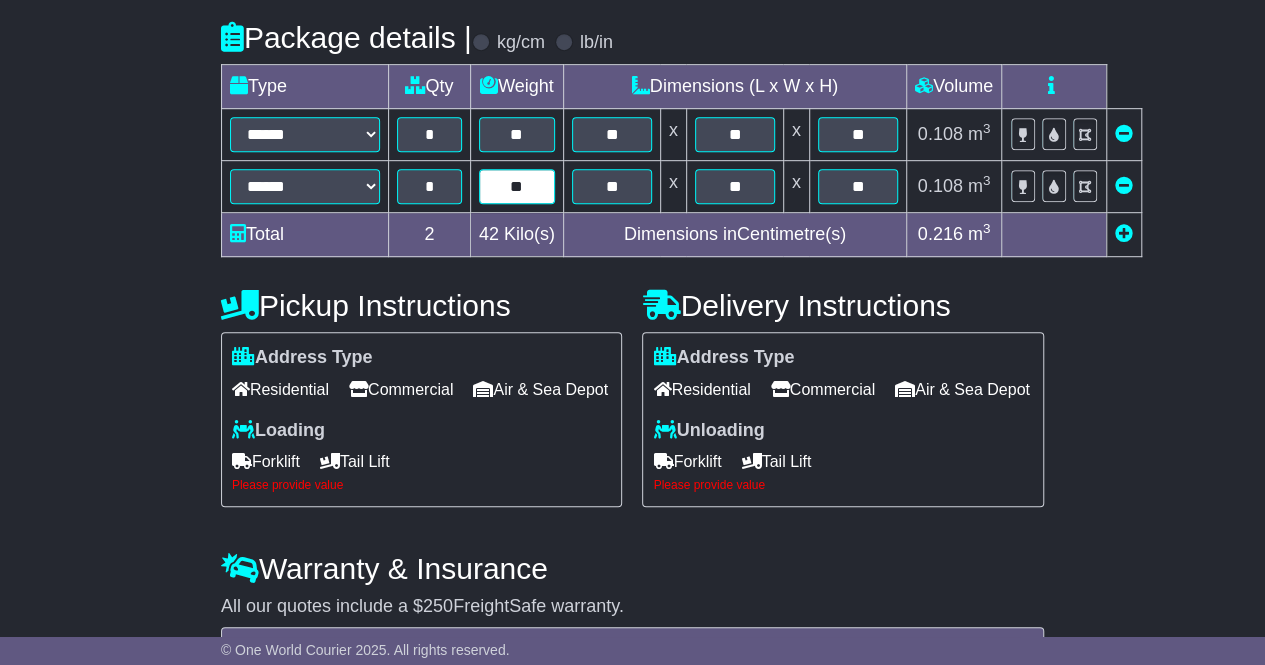 scroll, scrollTop: 811, scrollLeft: 0, axis: vertical 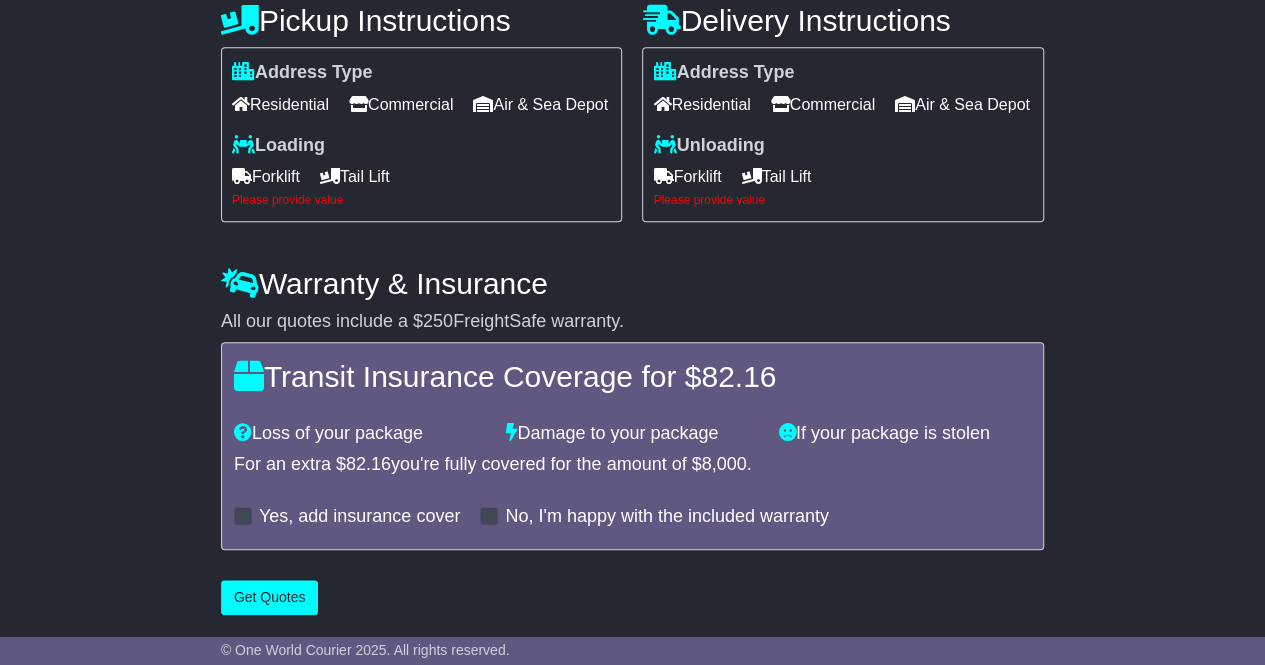 type on "**" 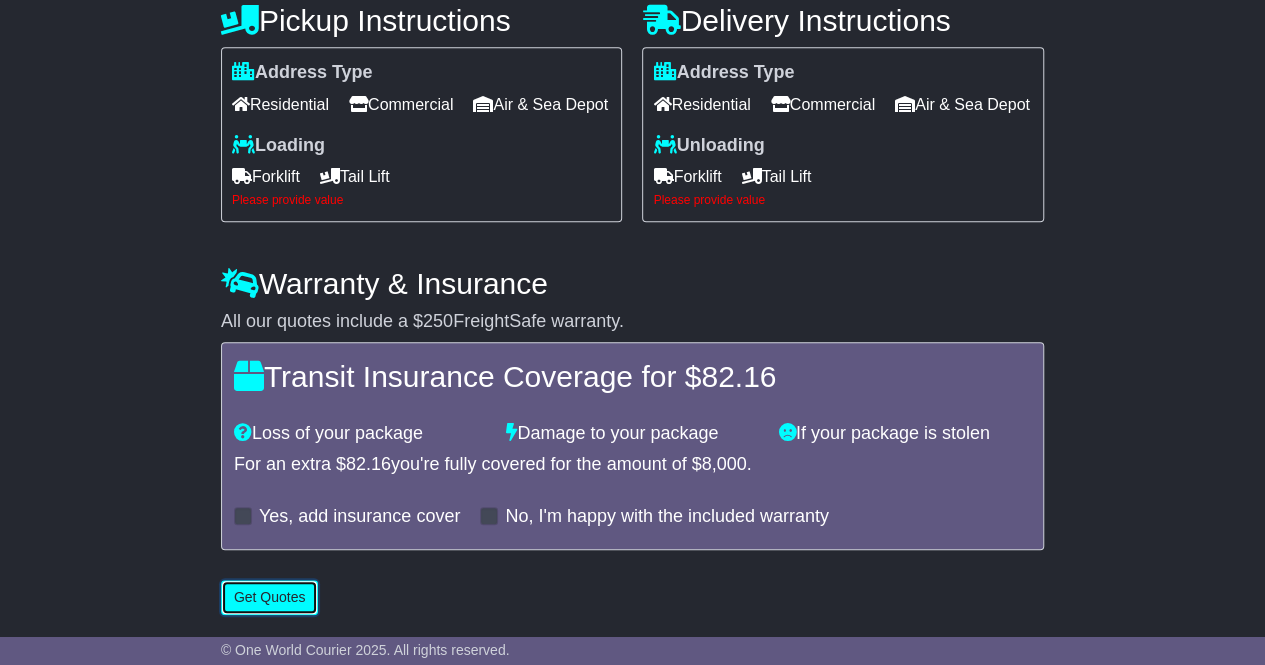 scroll, scrollTop: 724, scrollLeft: 0, axis: vertical 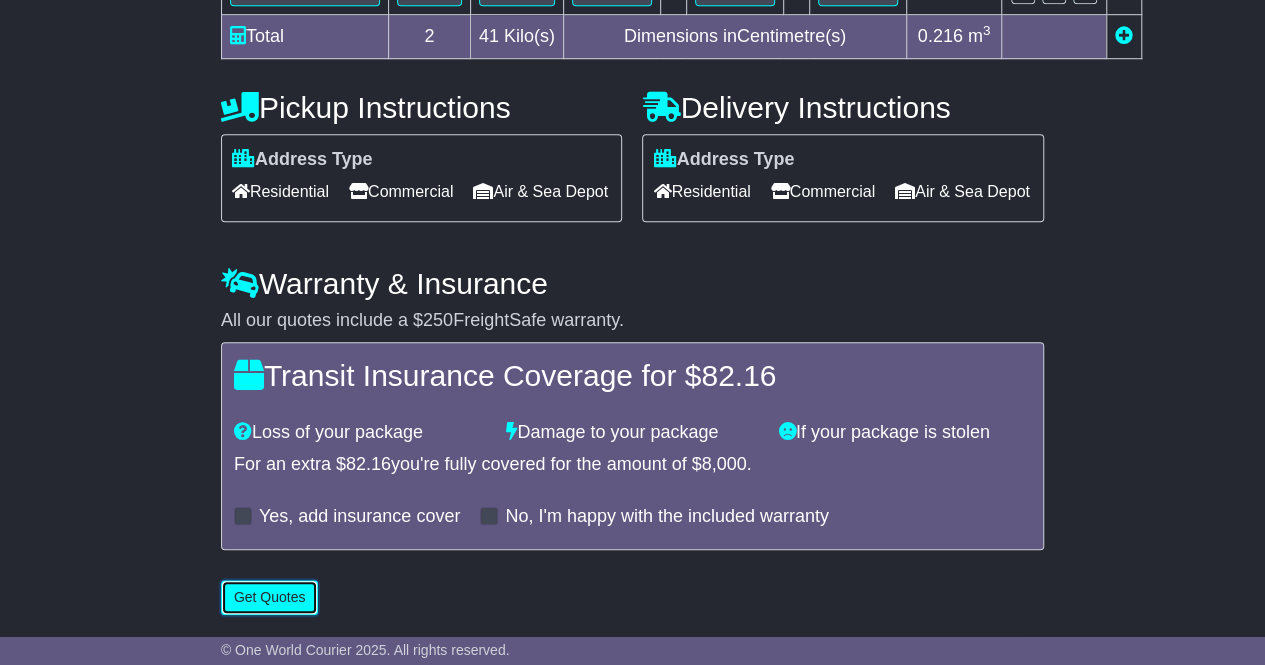 click on "Get Quotes" at bounding box center (270, 597) 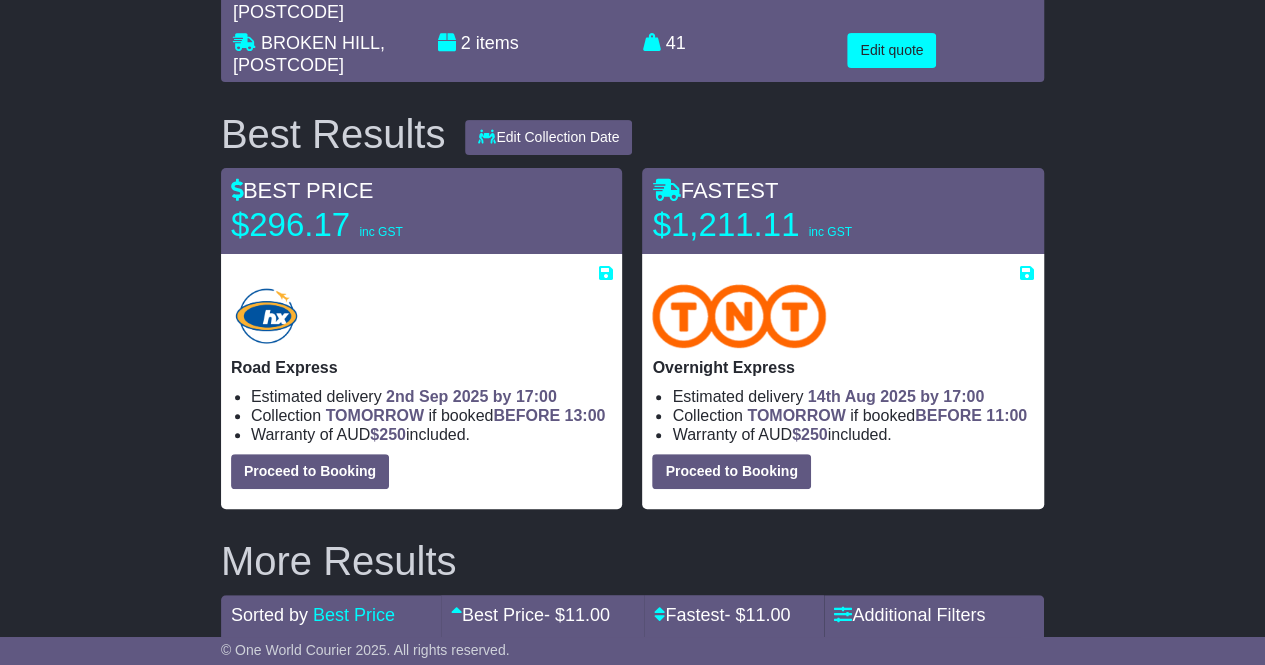 scroll, scrollTop: 0, scrollLeft: 0, axis: both 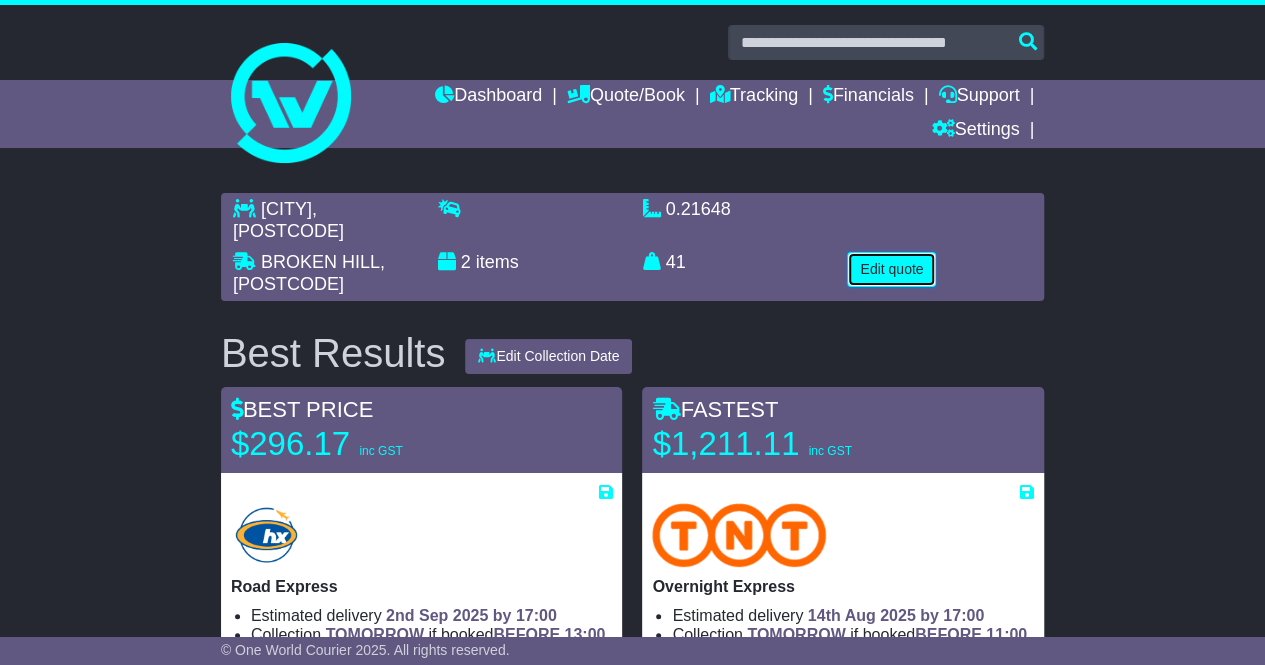 click on "Edit quote" at bounding box center [891, 269] 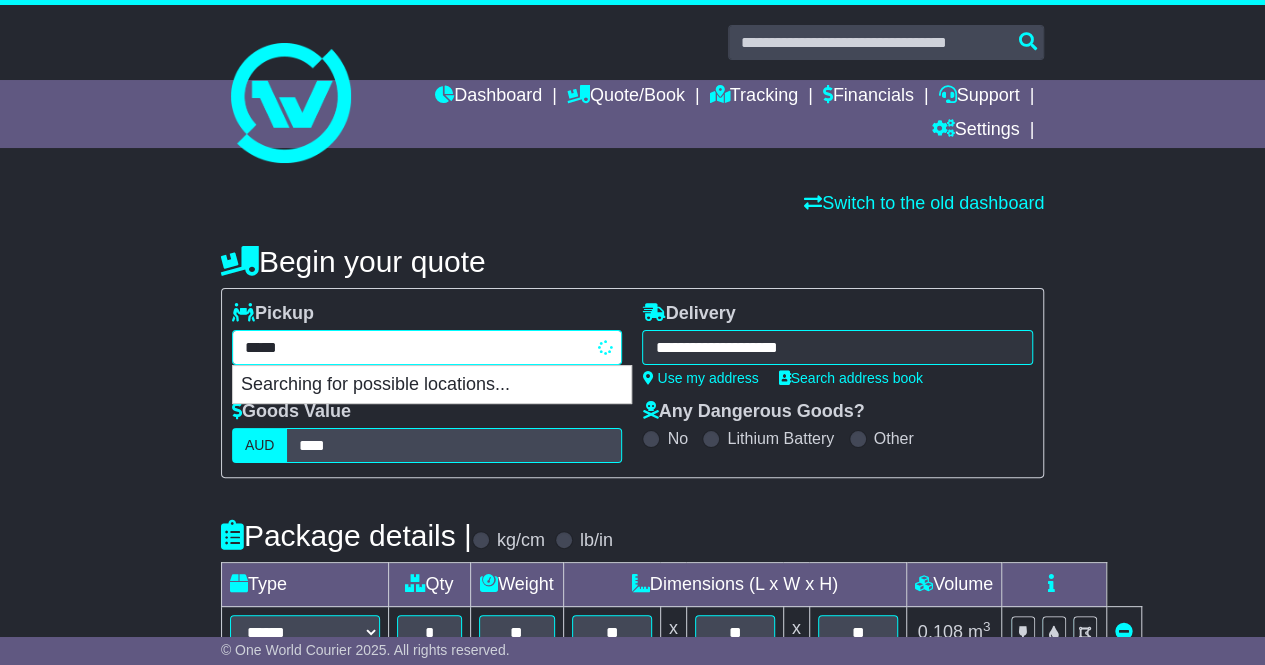 click on "**********" at bounding box center [427, 347] 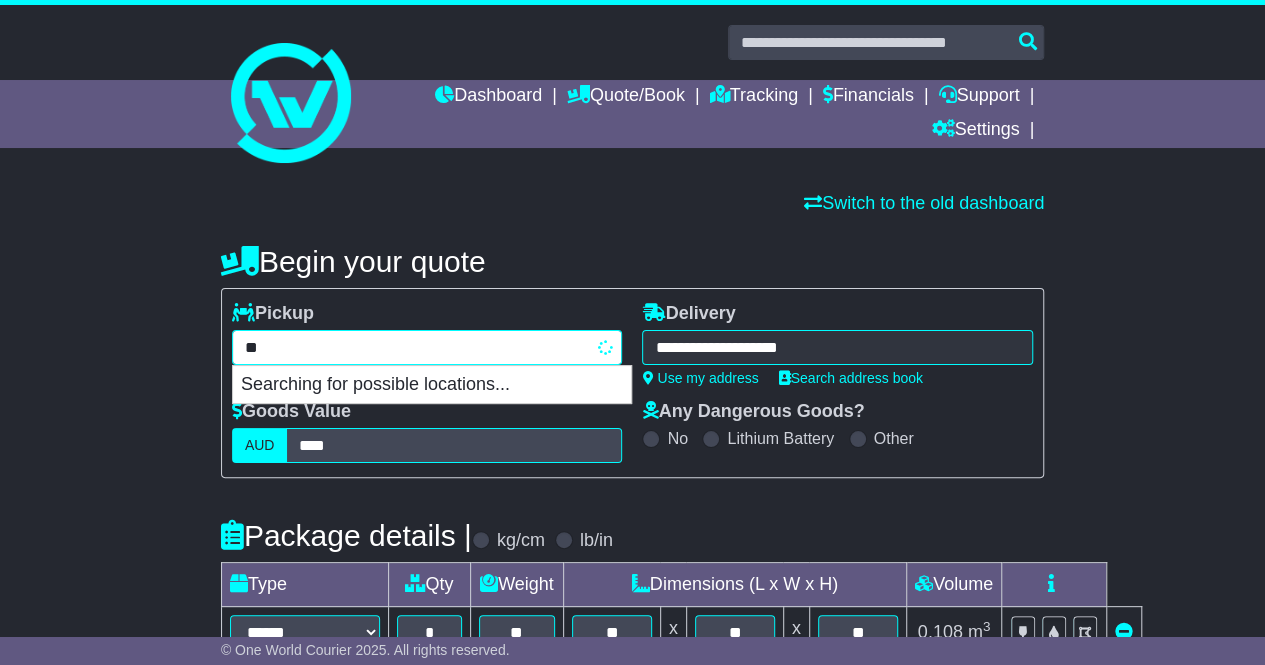 type on "*" 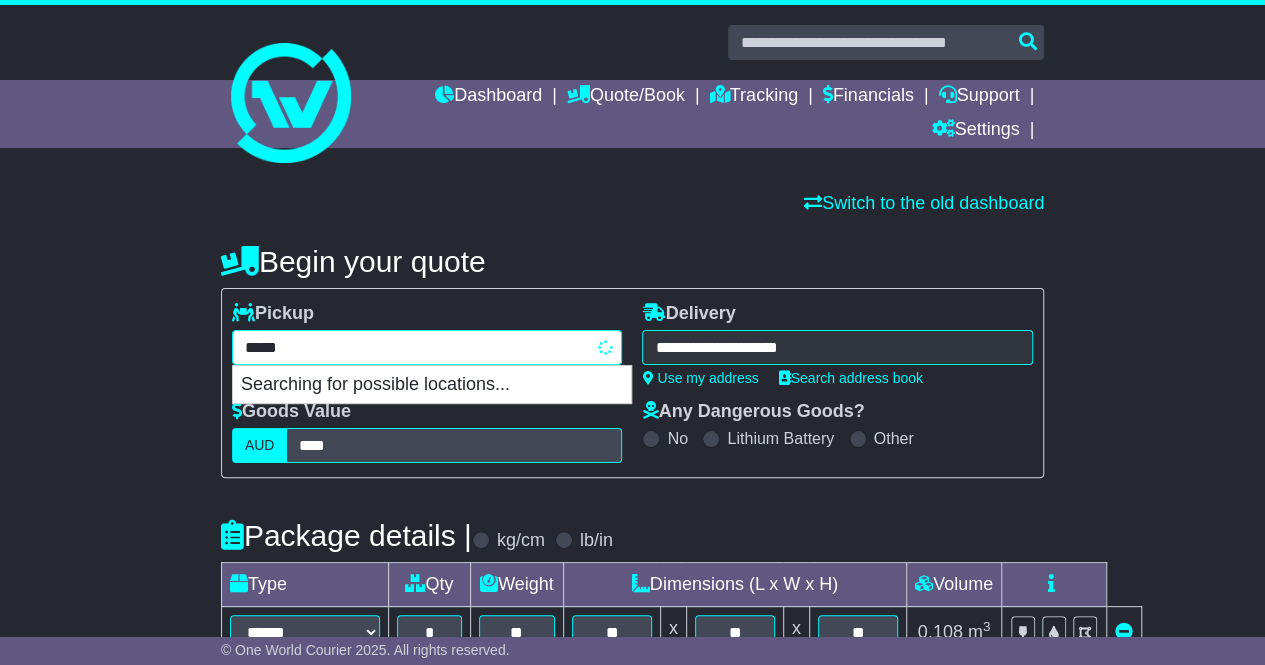 type on "******" 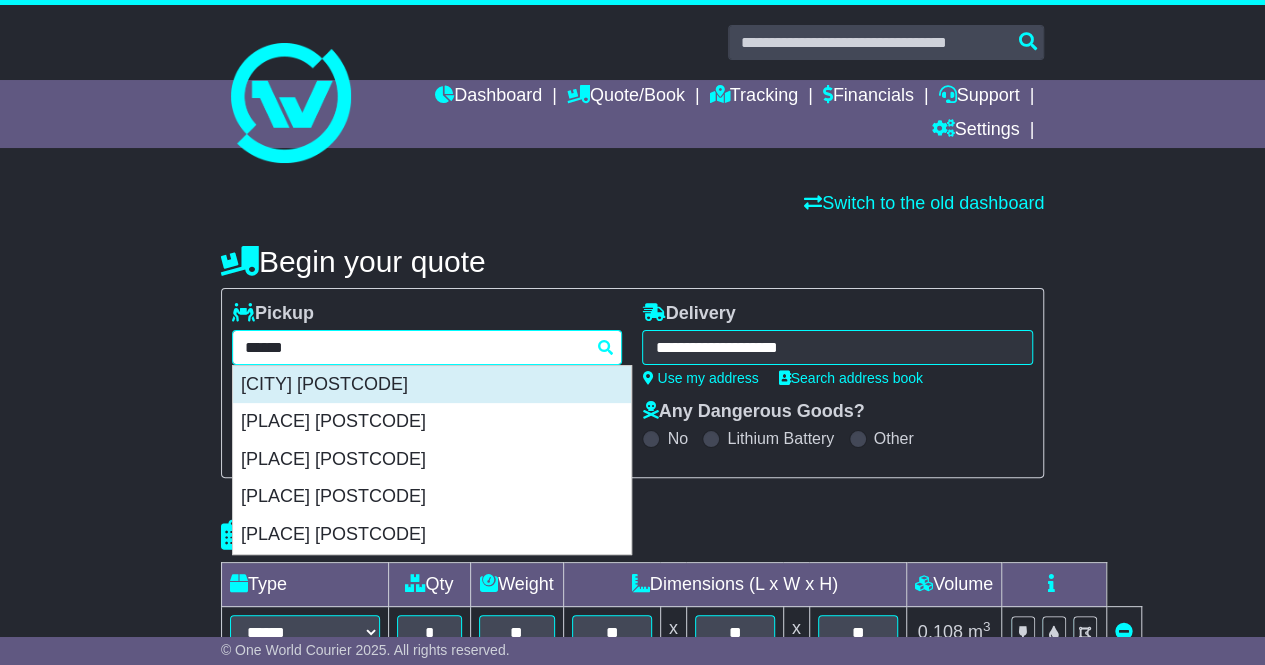 click on "[CITY] [POSTCODE]" at bounding box center [432, 385] 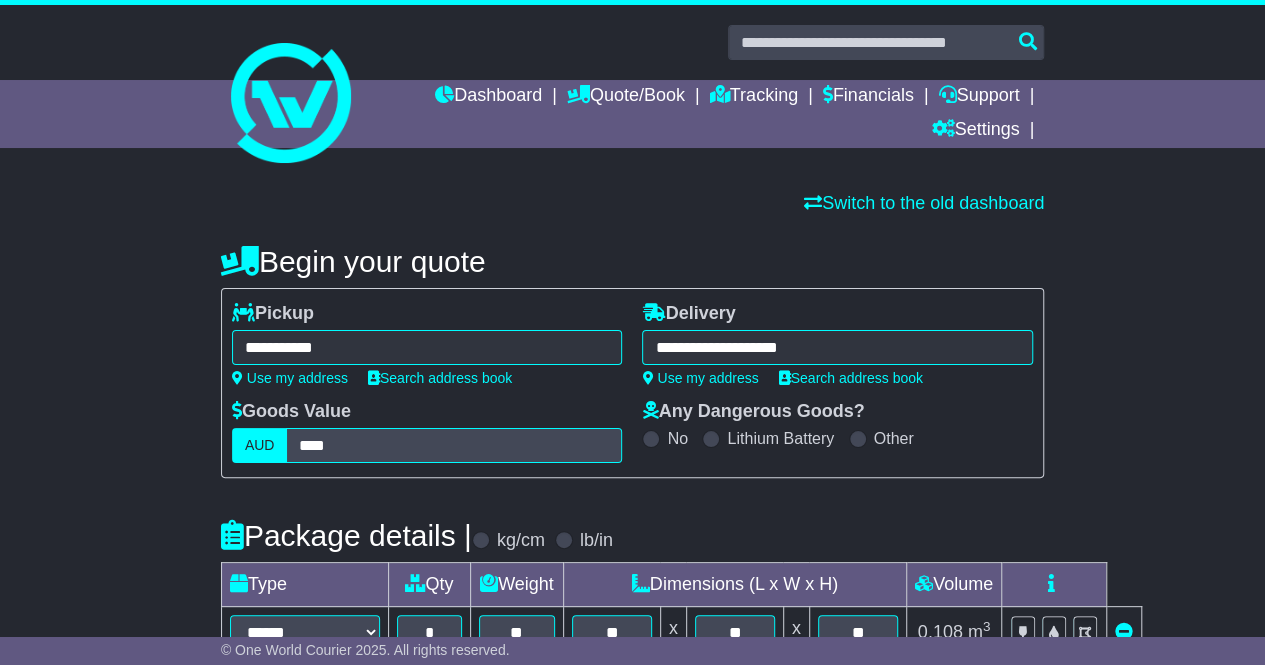 type on "**********" 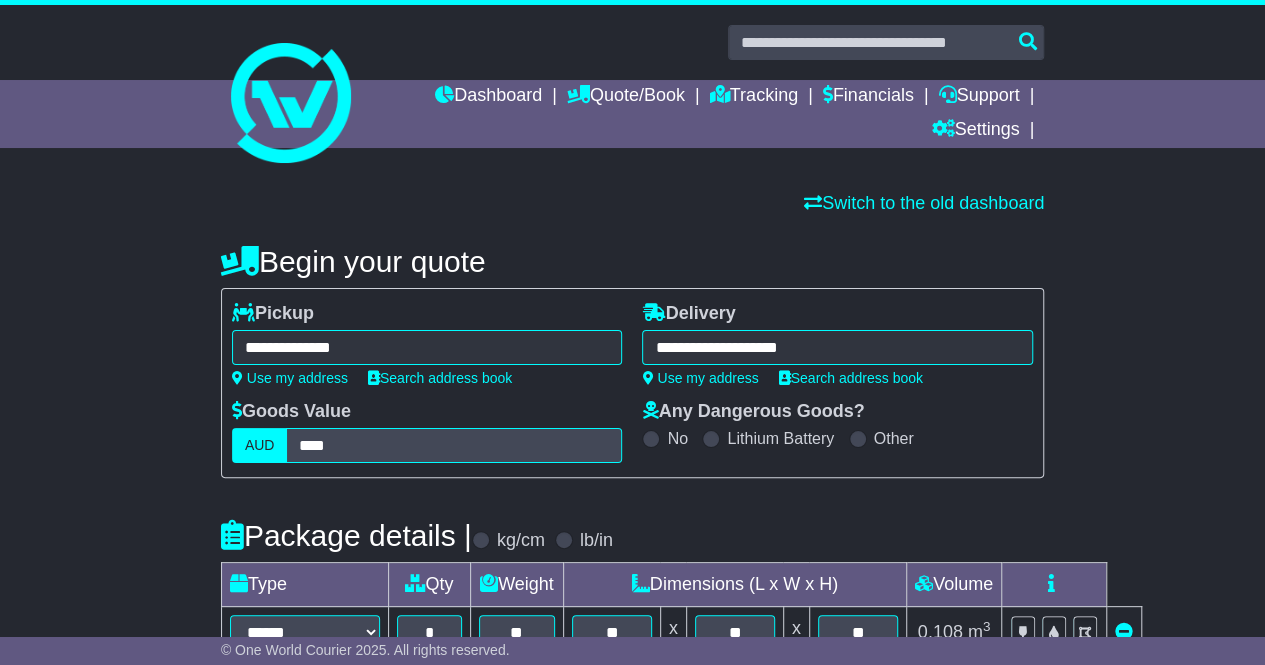 scroll, scrollTop: 724, scrollLeft: 0, axis: vertical 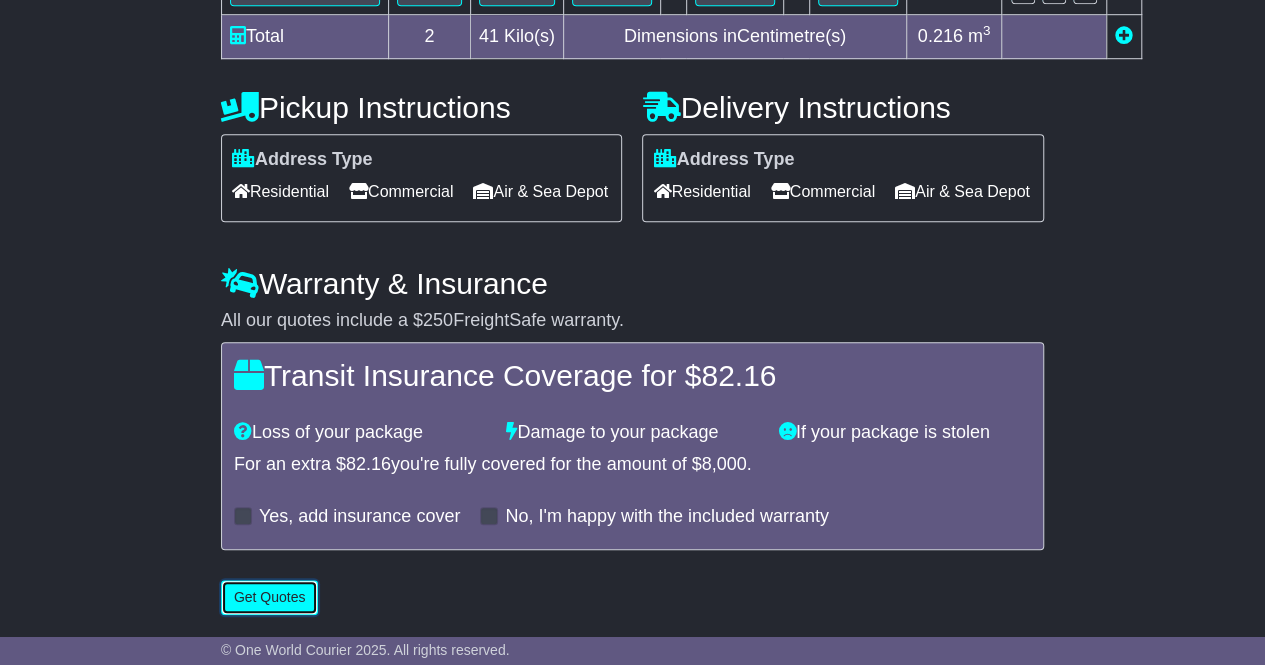 click on "Get Quotes" at bounding box center [270, 597] 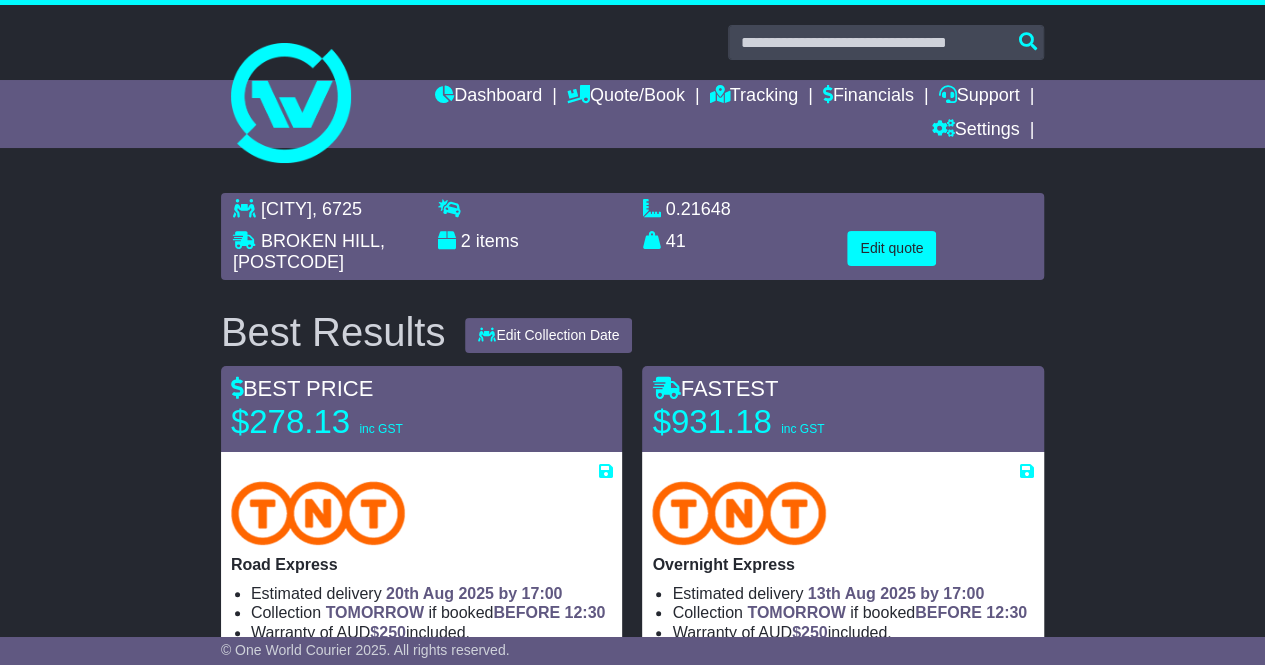 scroll, scrollTop: 7, scrollLeft: 0, axis: vertical 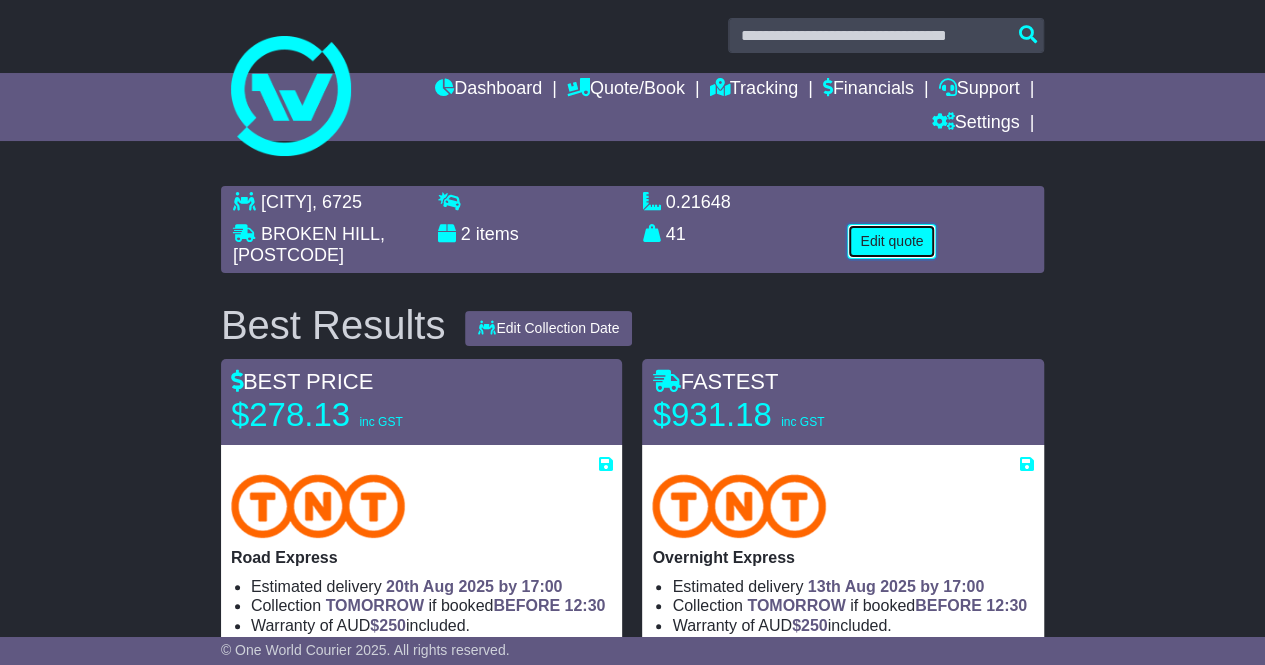 click on "Edit quote" at bounding box center (891, 241) 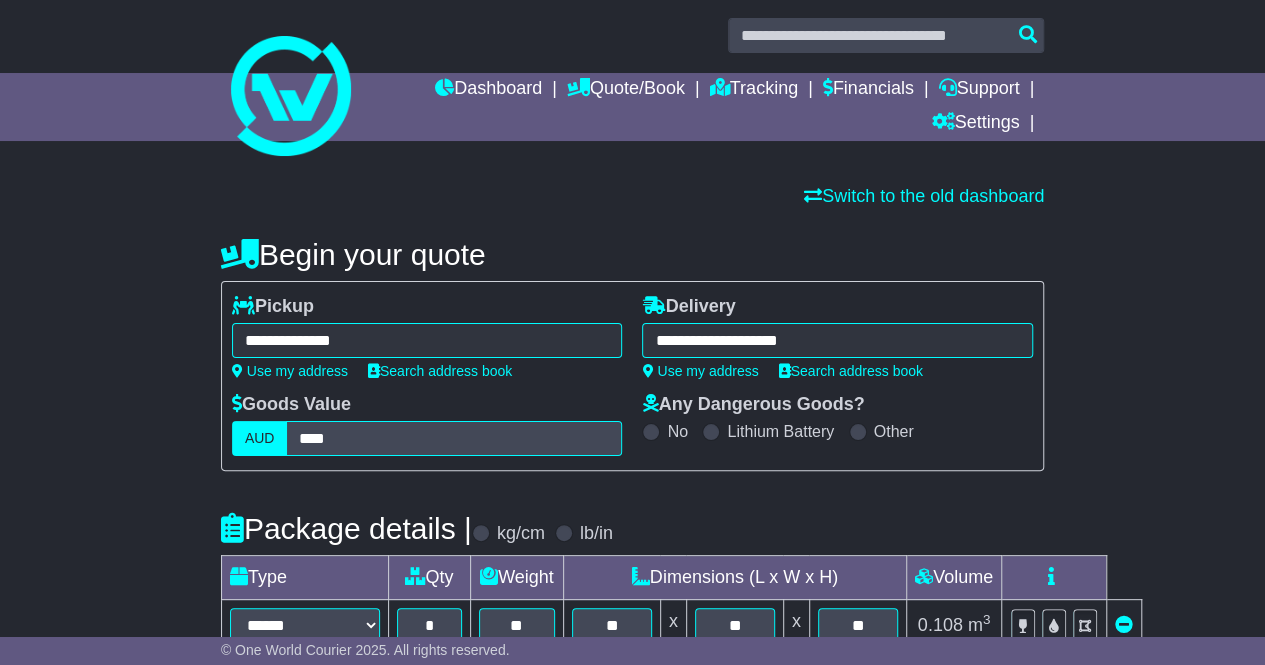 scroll, scrollTop: 245, scrollLeft: 0, axis: vertical 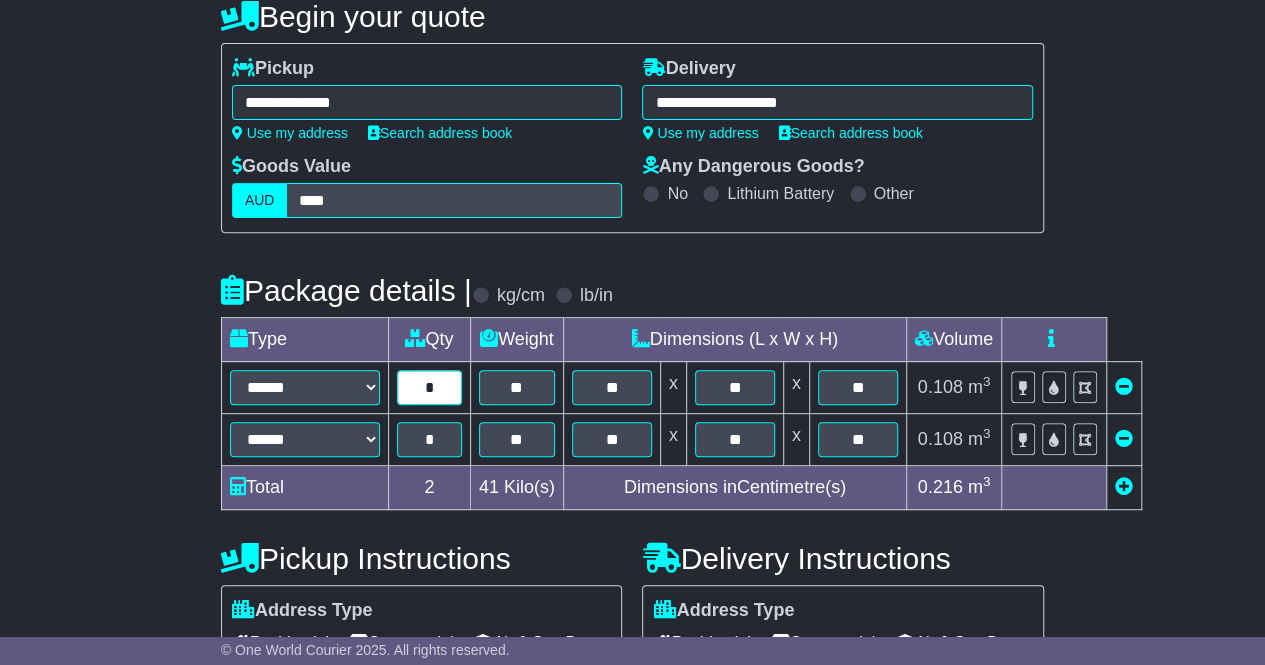 click on "*" at bounding box center [429, 387] 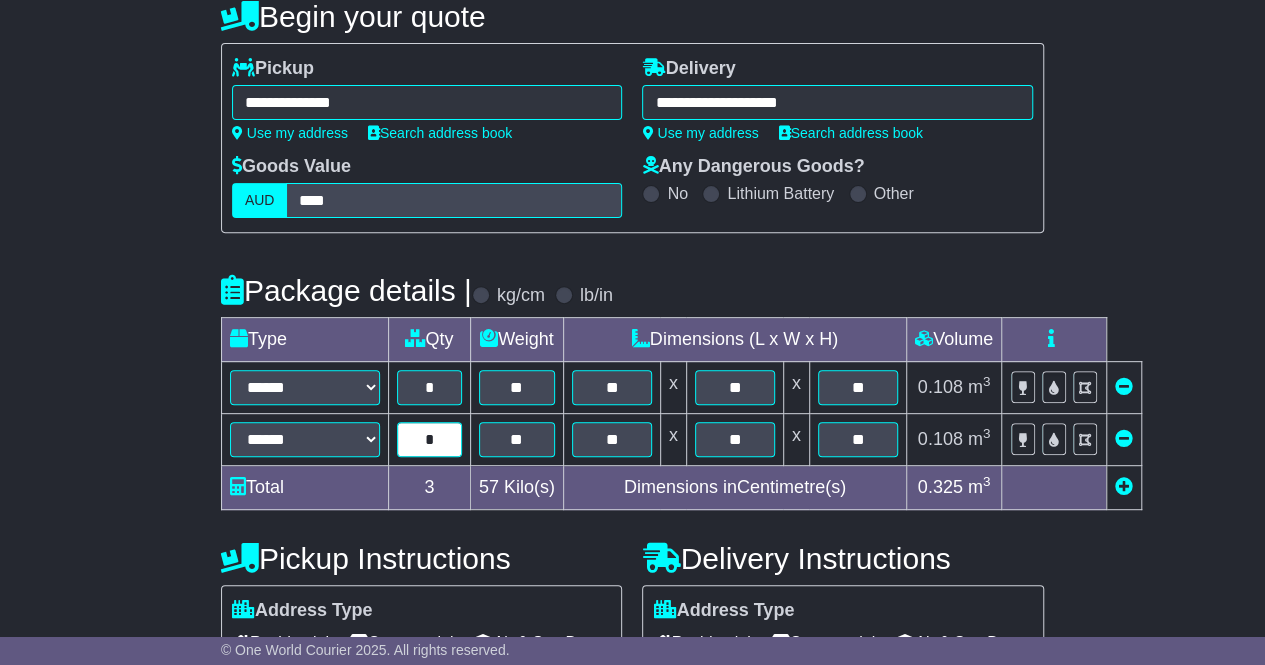 click on "*" at bounding box center [429, 439] 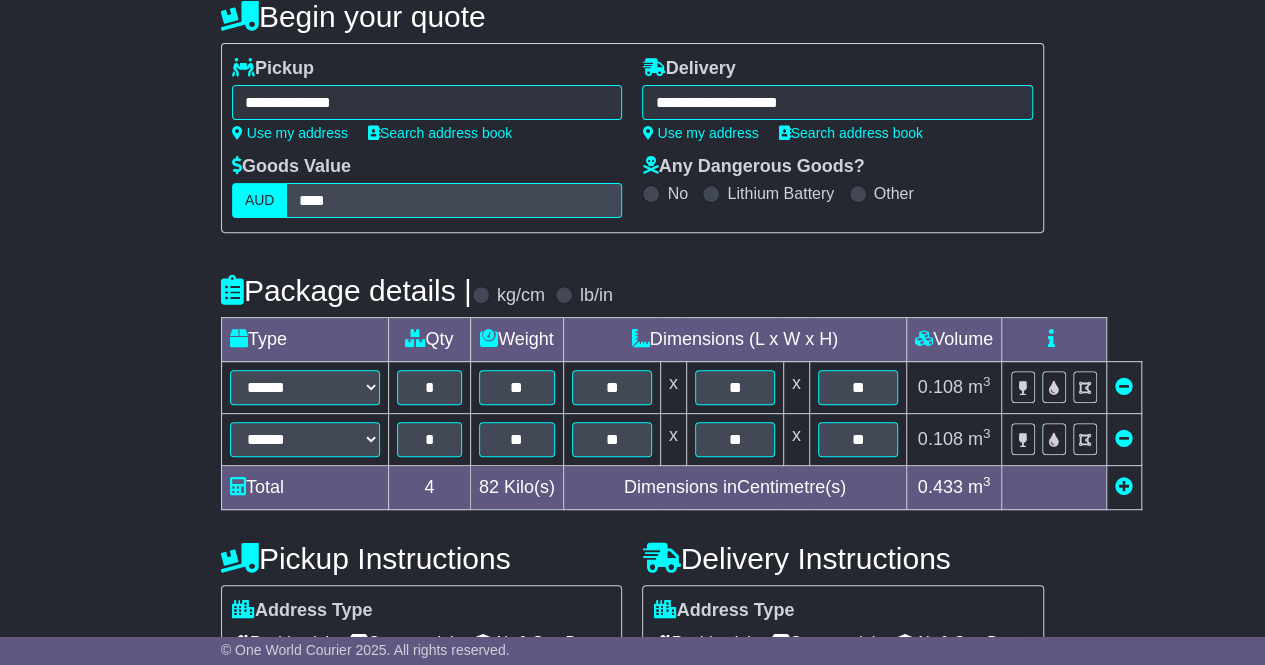 click on "**********" at bounding box center [632, 528] 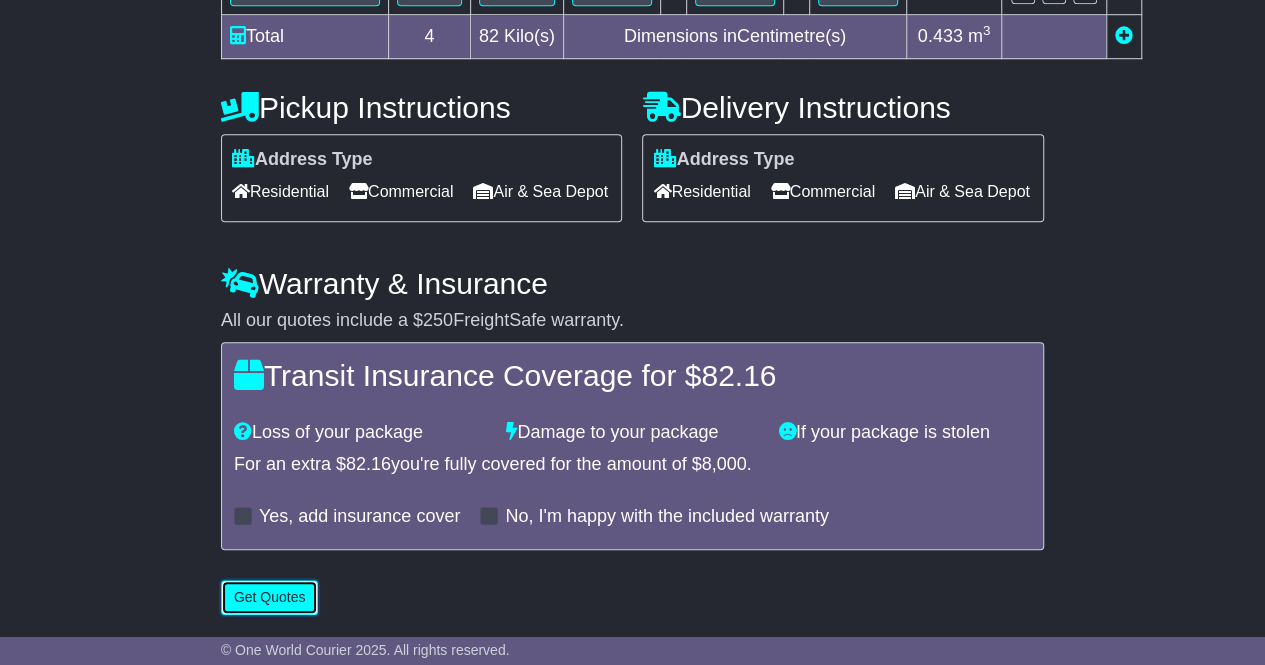 click on "Get Quotes" at bounding box center (270, 597) 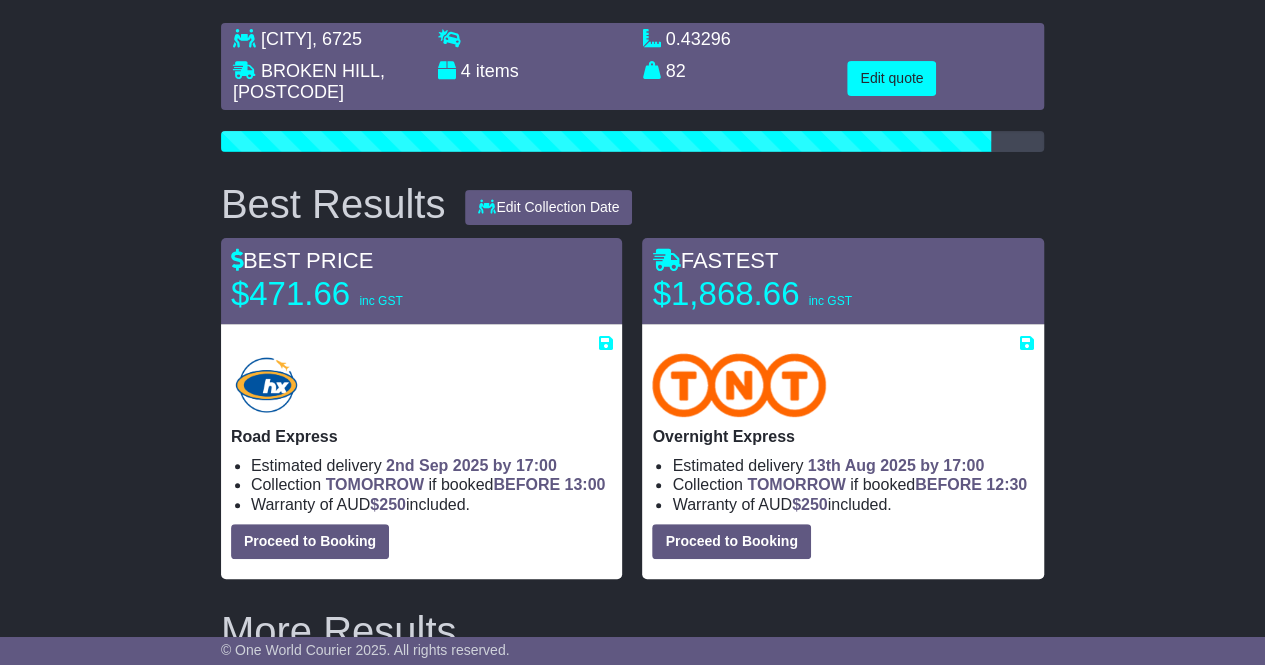 scroll, scrollTop: 172, scrollLeft: 0, axis: vertical 